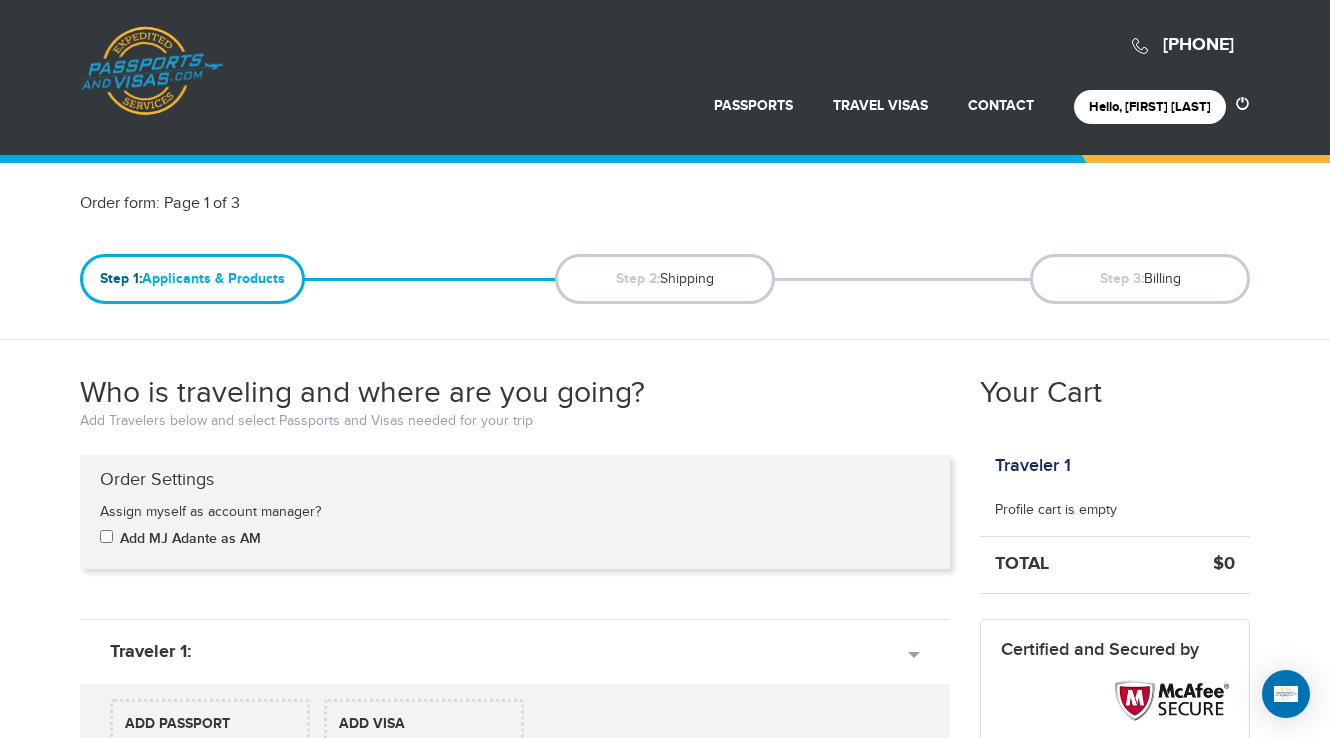 scroll, scrollTop: 0, scrollLeft: 0, axis: both 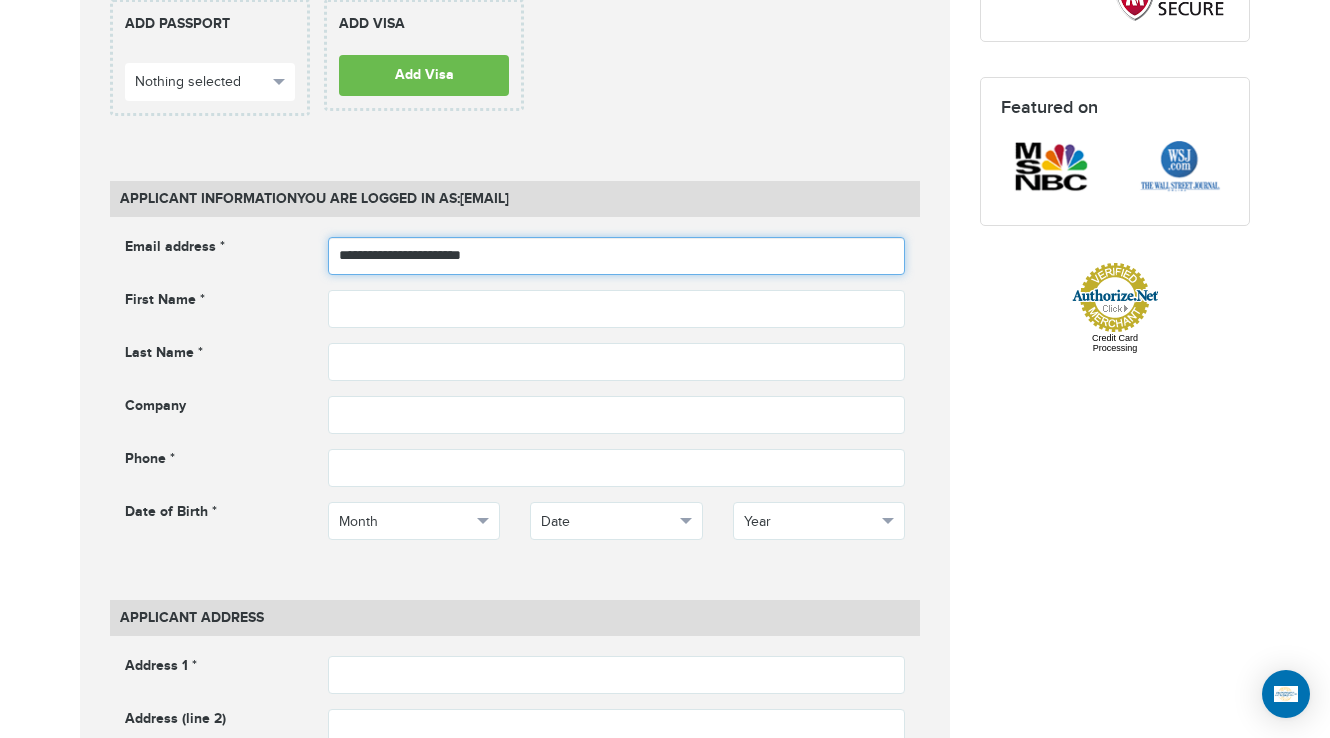click on "**********" at bounding box center (617, 256) 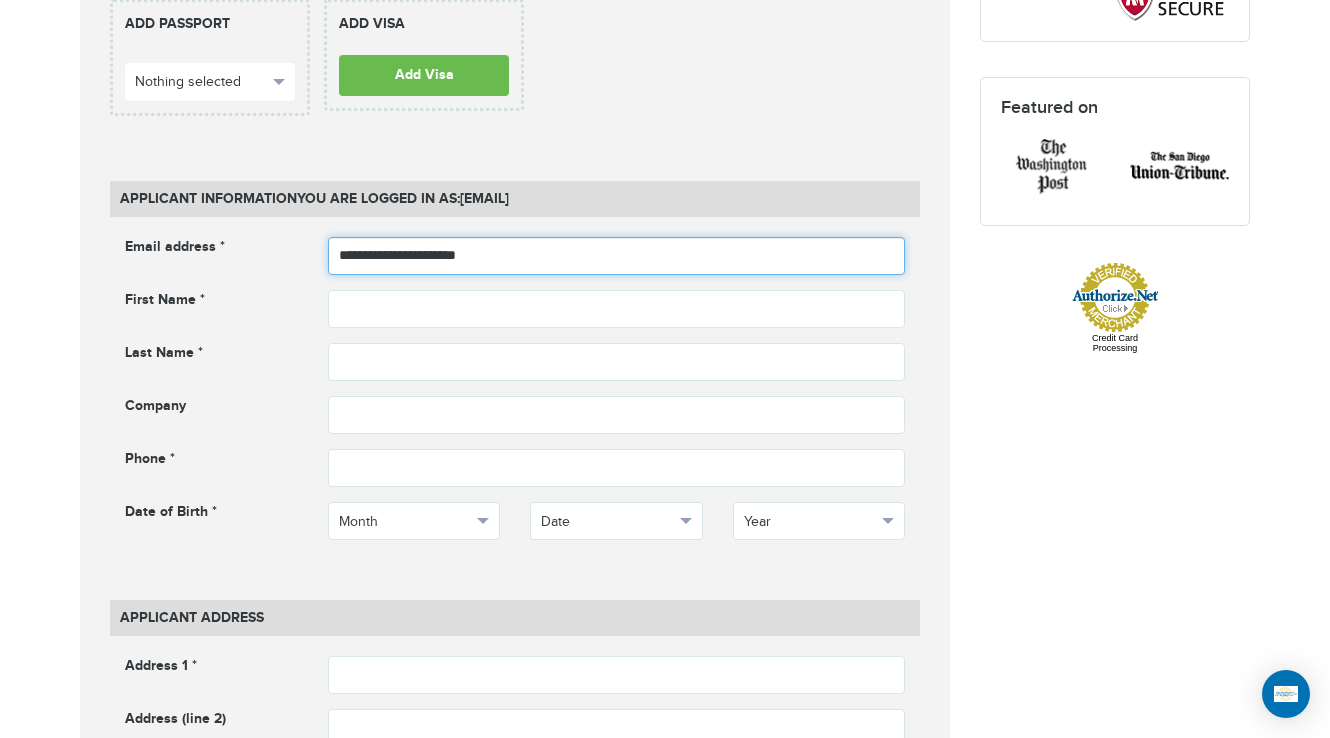 type on "**********" 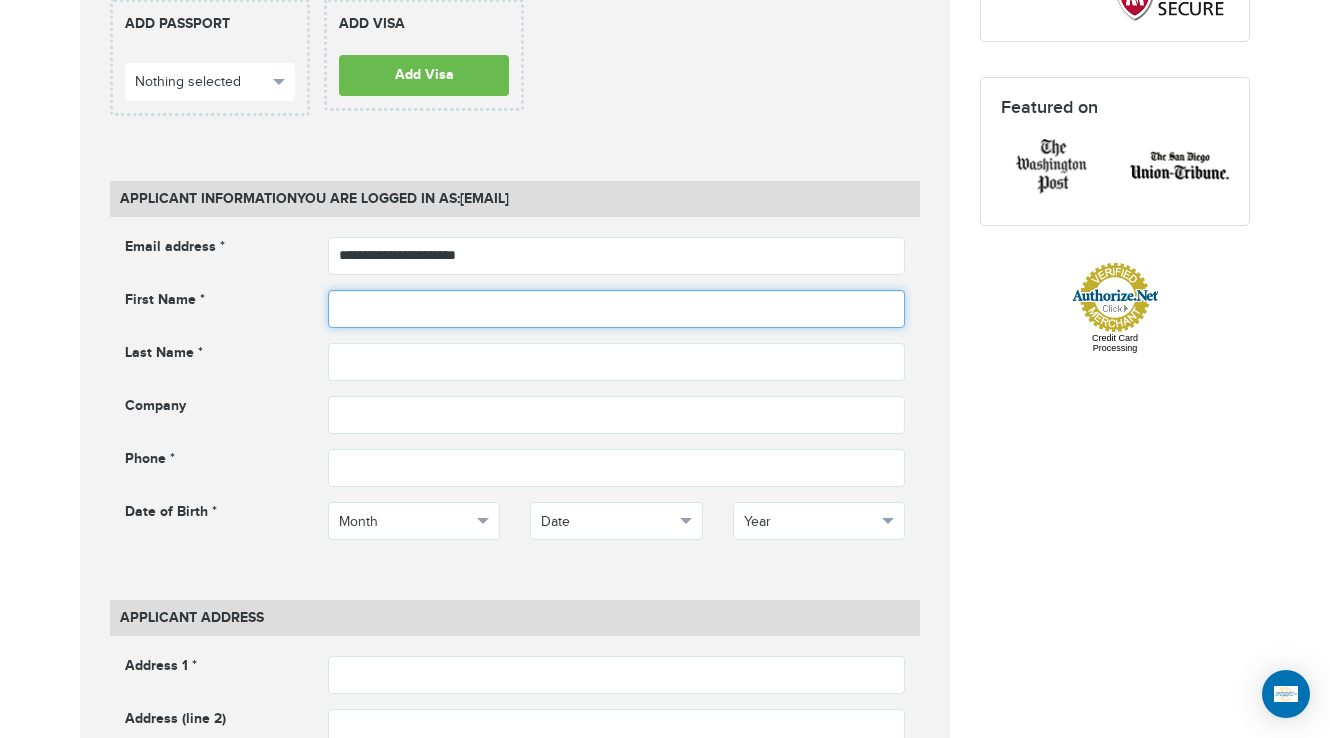 click at bounding box center [617, 309] 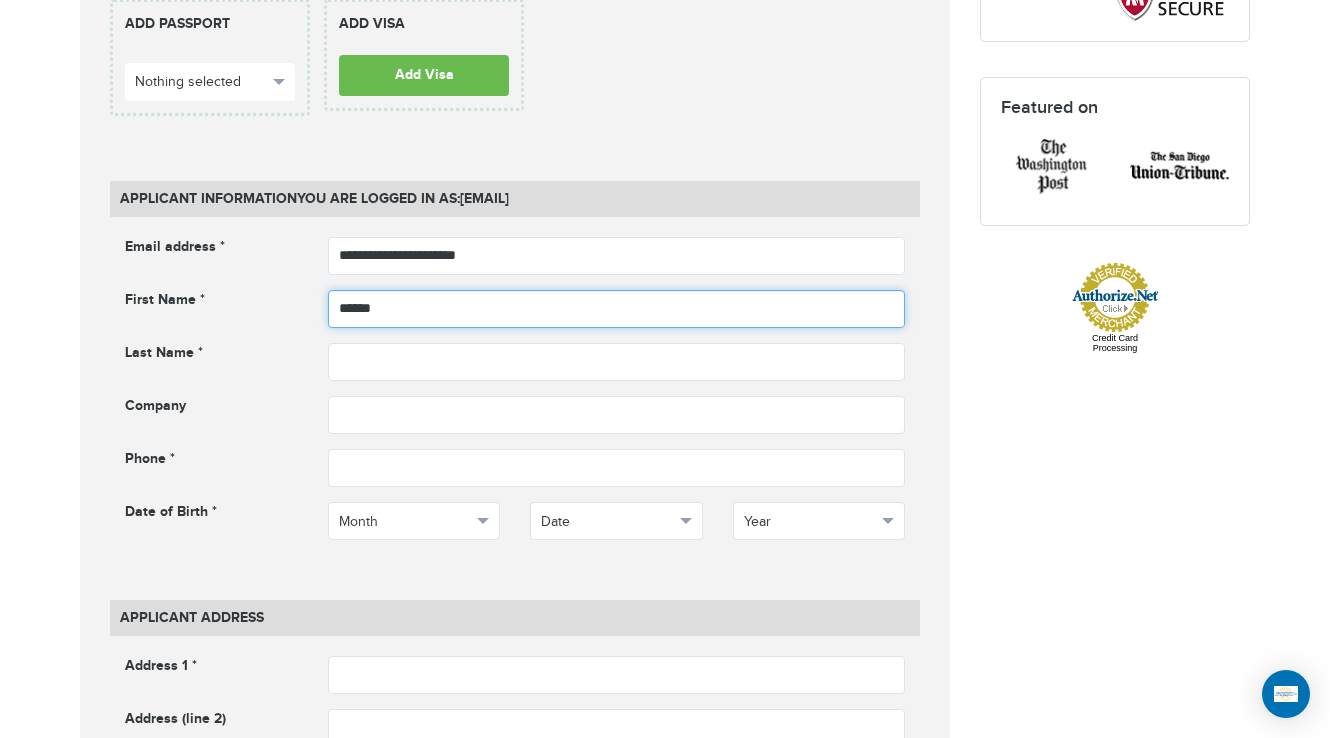 type on "*****" 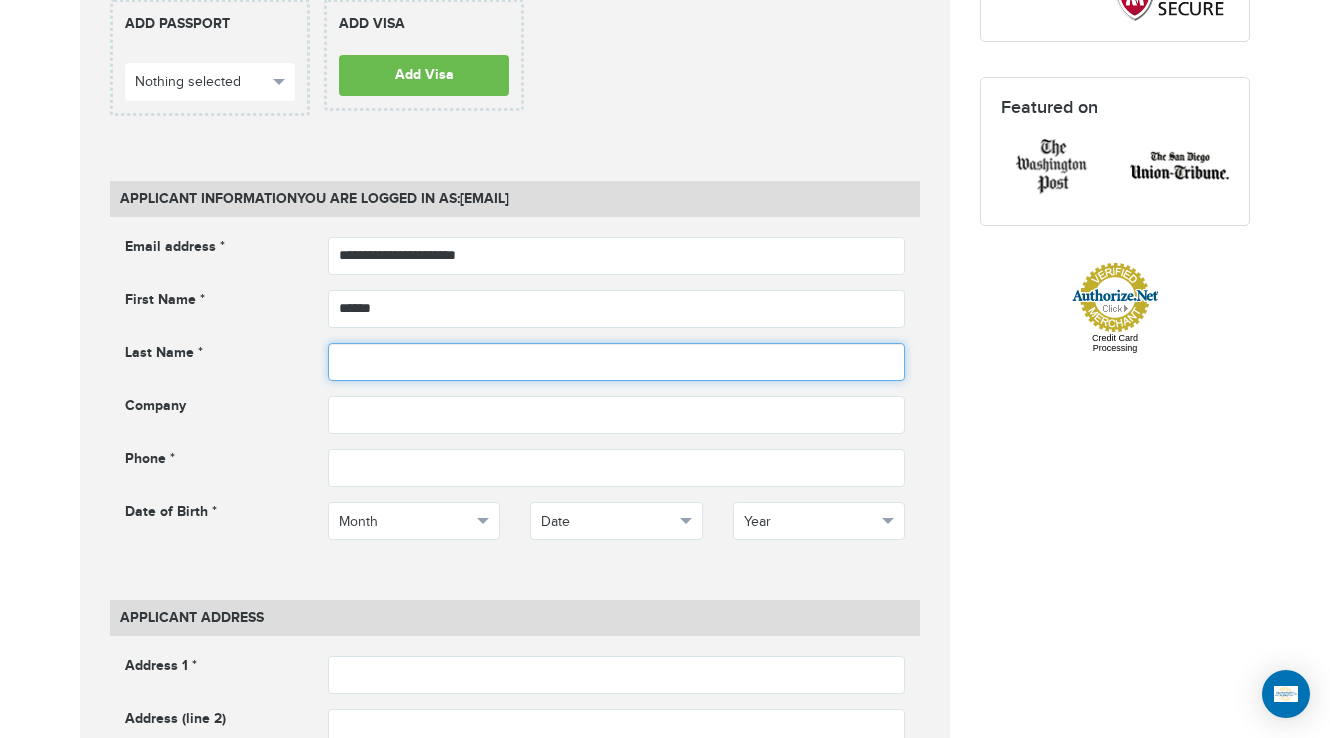 click at bounding box center (617, 362) 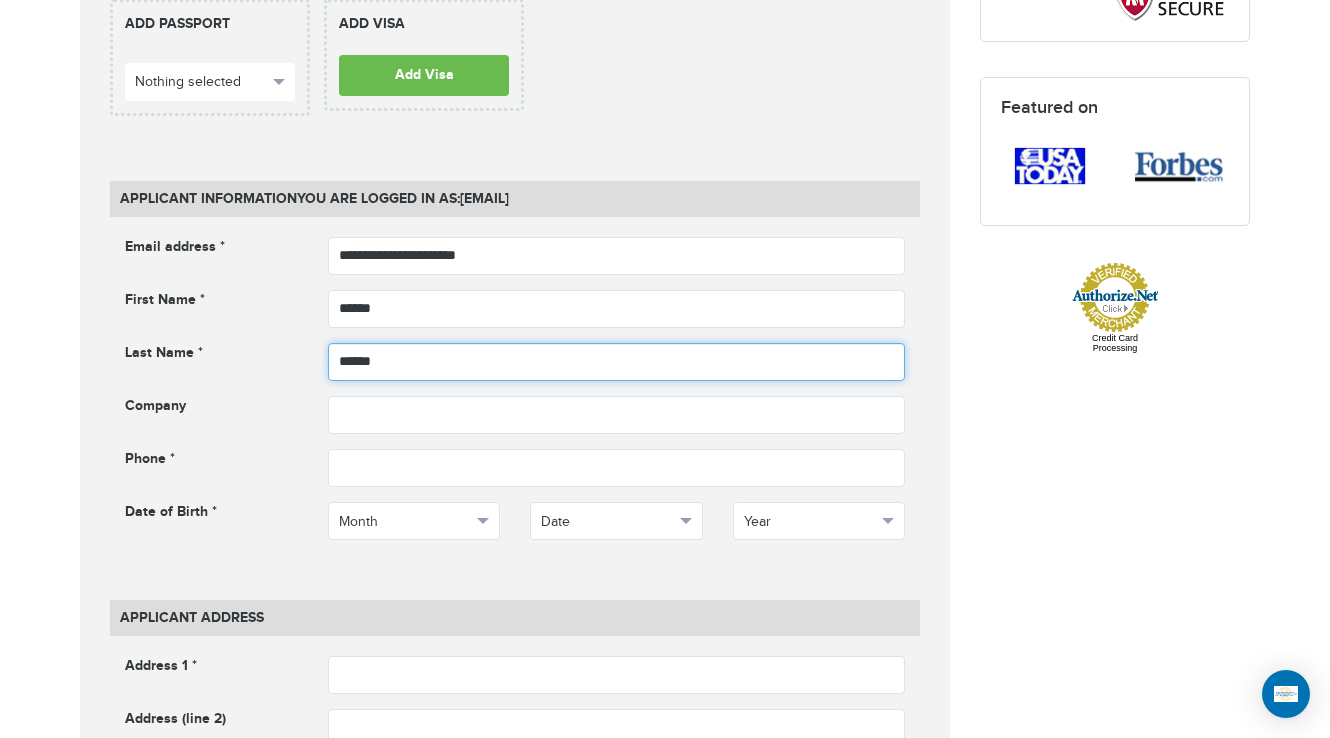 type on "******" 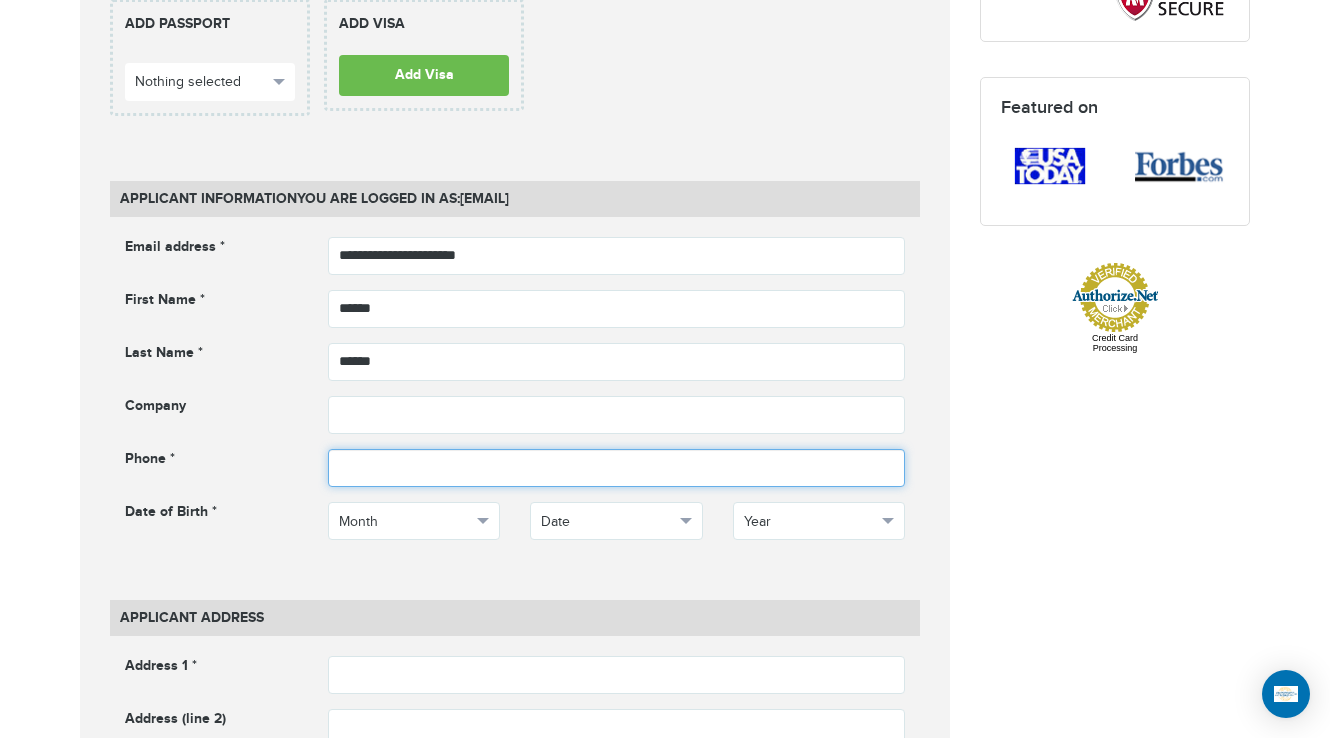 drag, startPoint x: 394, startPoint y: 463, endPoint x: 528, endPoint y: 486, distance: 135.95955 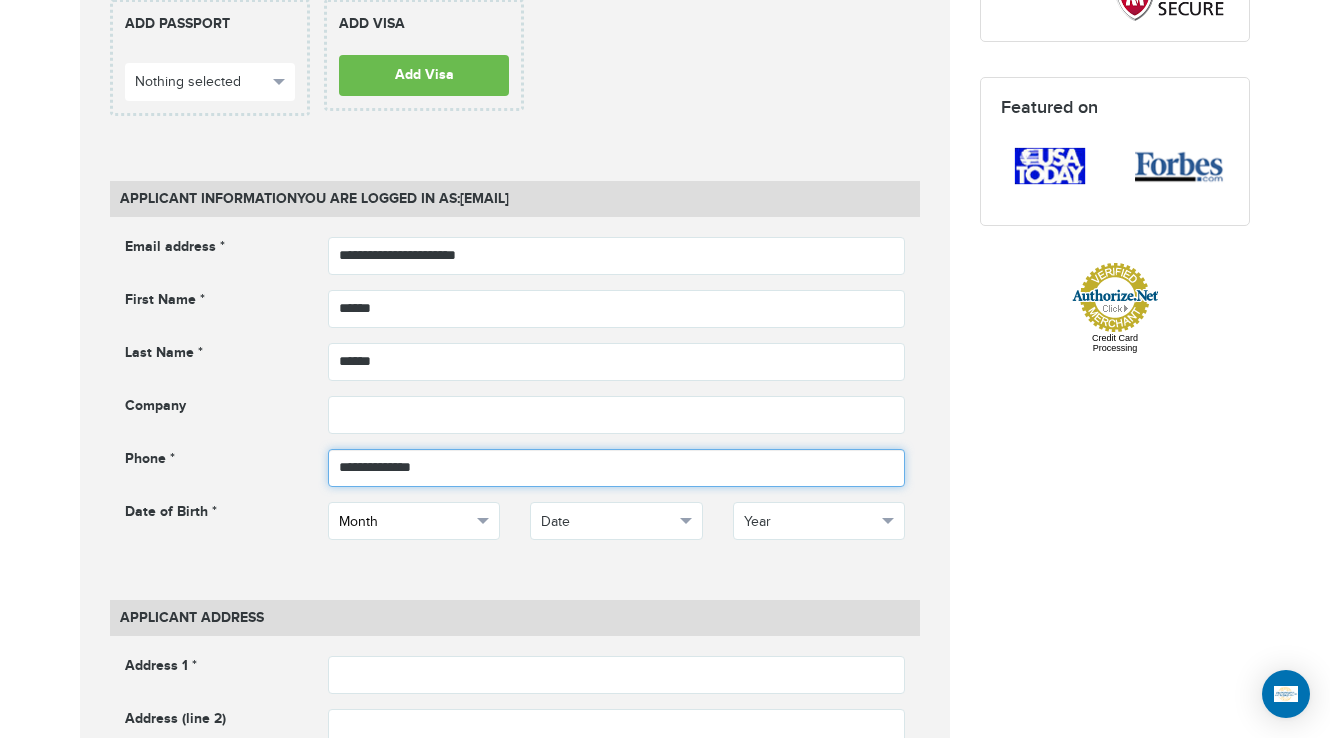 type on "**********" 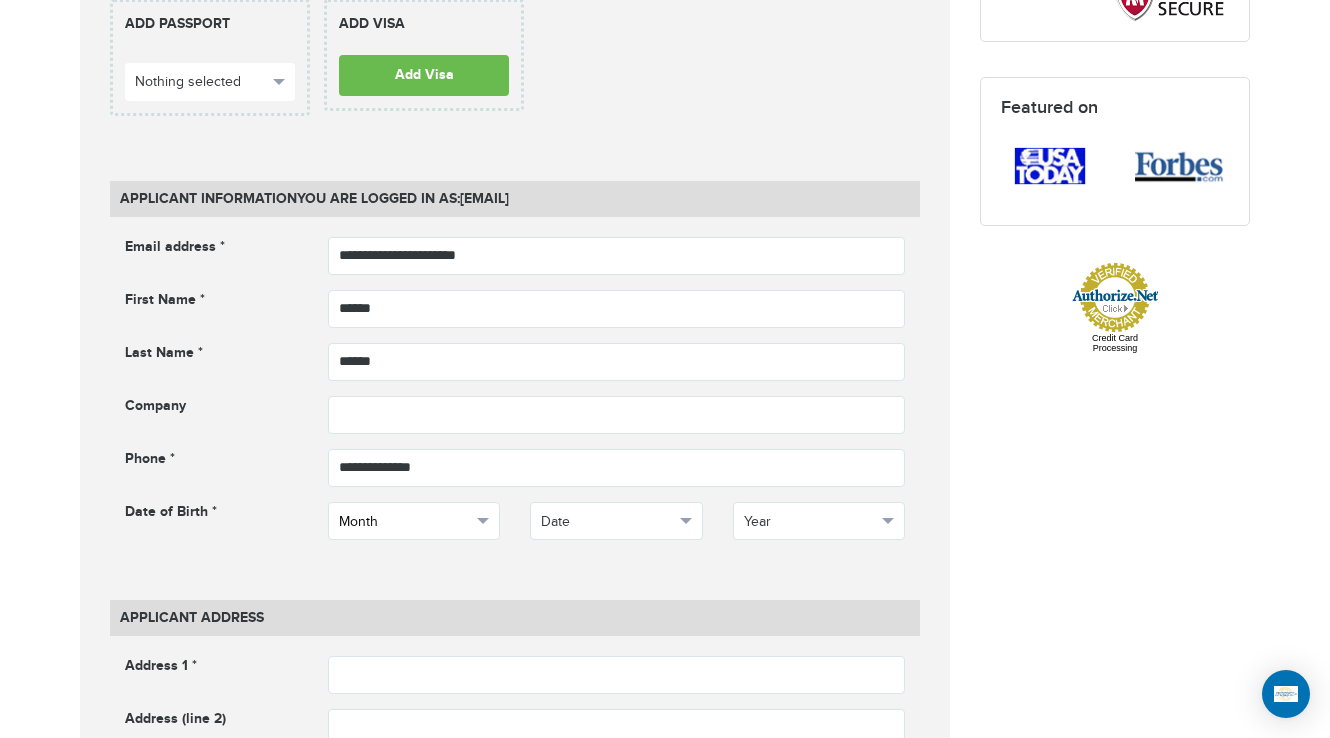 click on "Month" at bounding box center [405, 522] 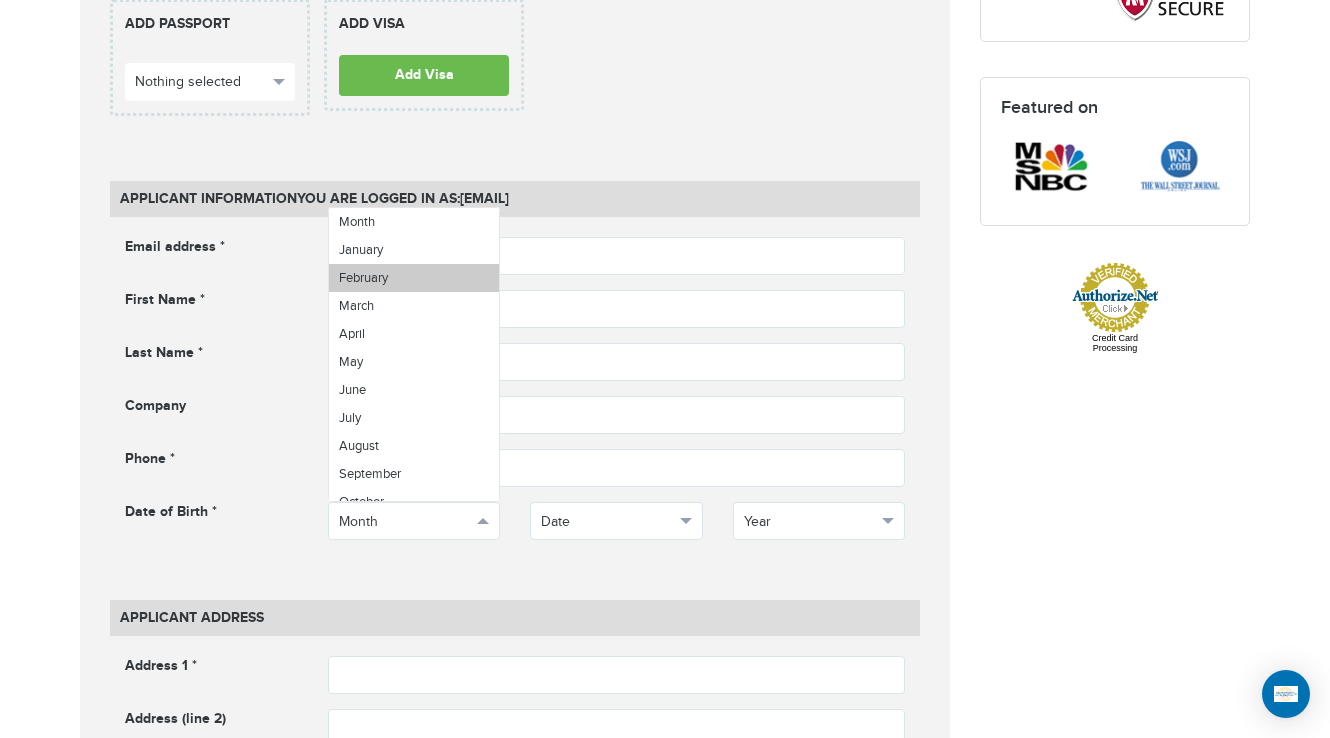 click on "February" at bounding box center (414, 278) 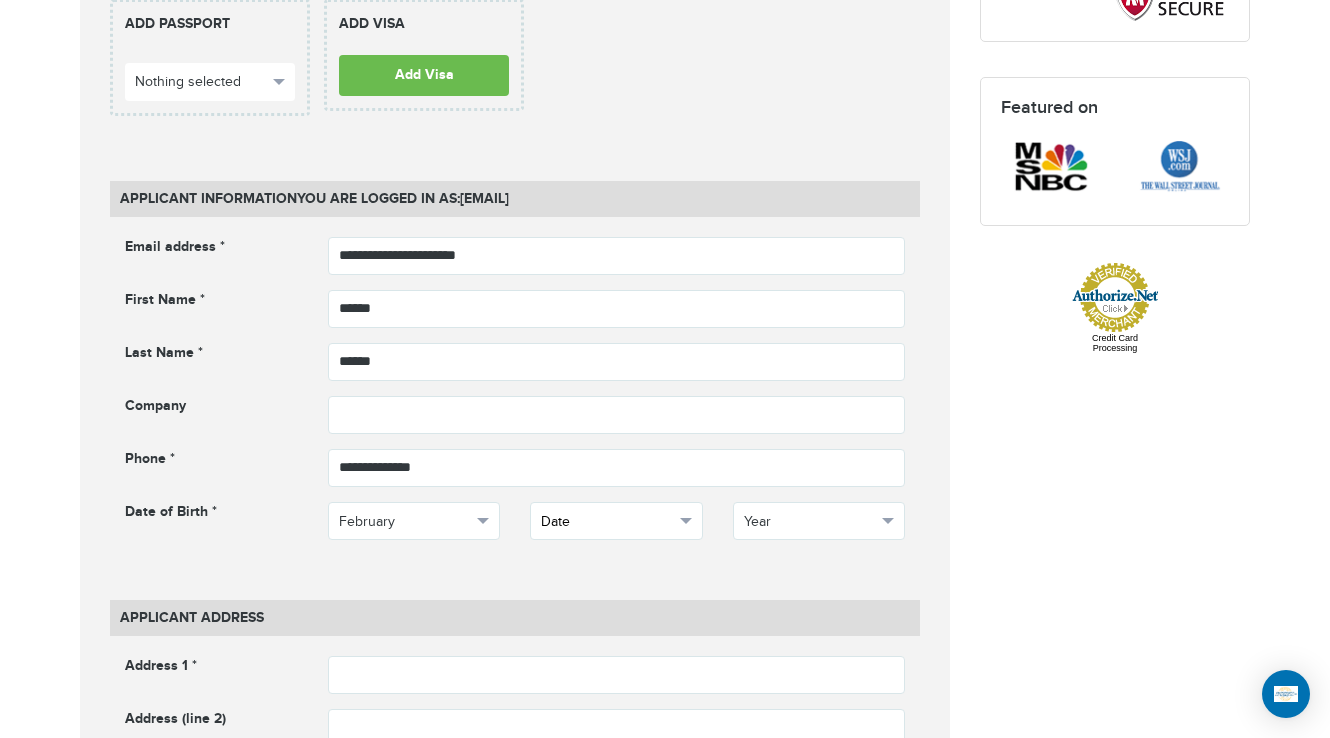 click on "Date" at bounding box center [616, 521] 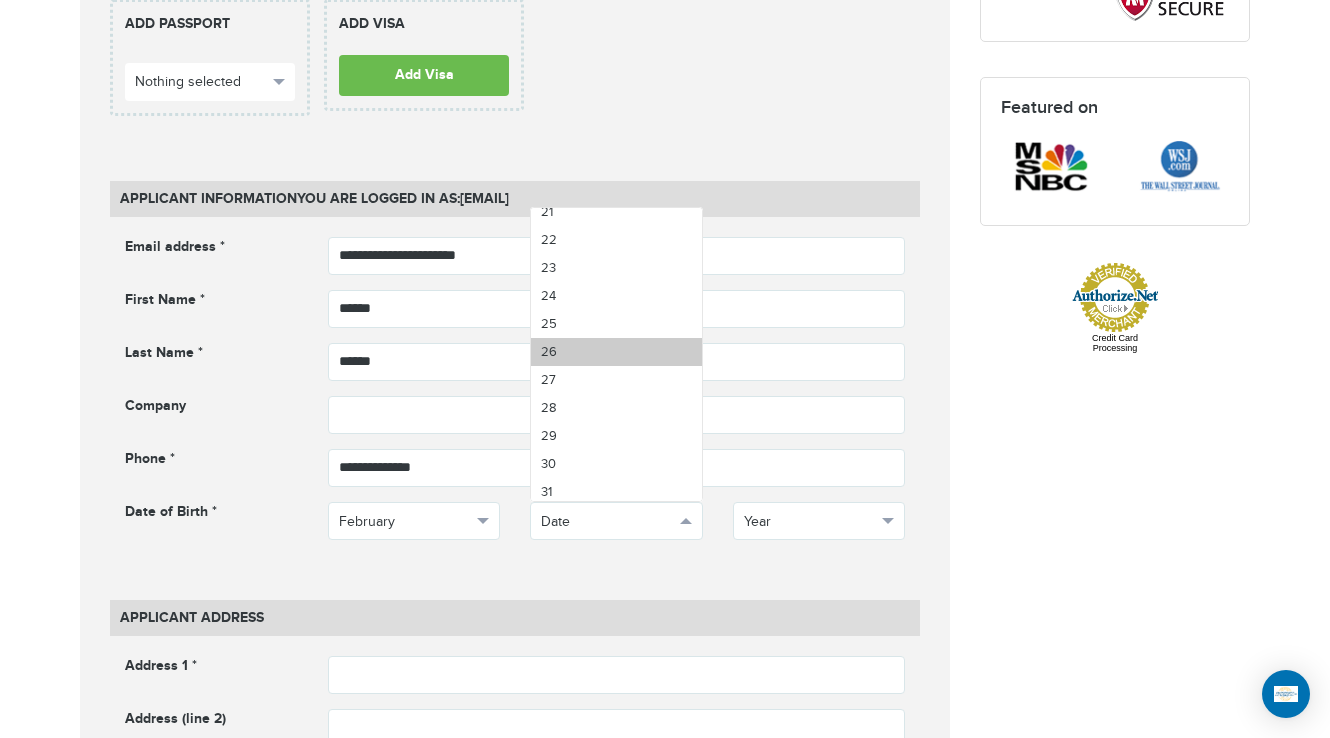 scroll, scrollTop: 603, scrollLeft: 0, axis: vertical 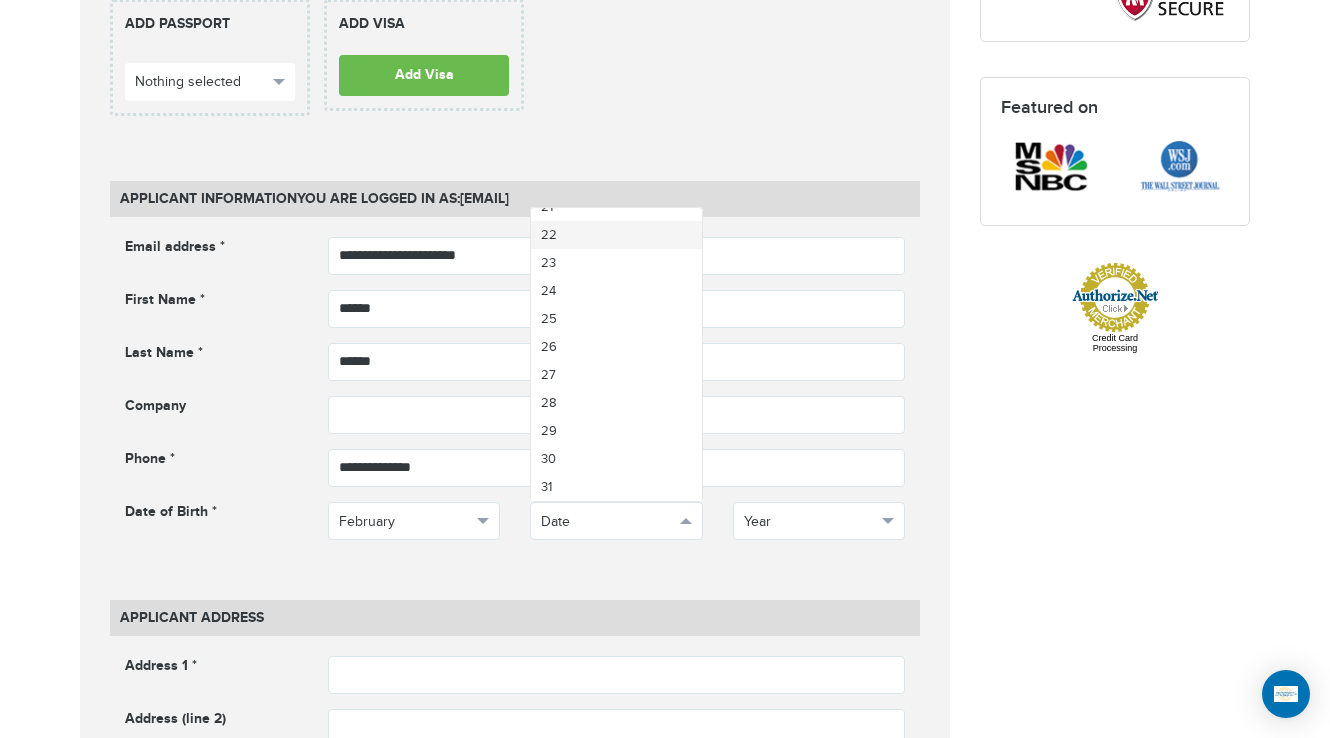 click on "22" at bounding box center (616, 235) 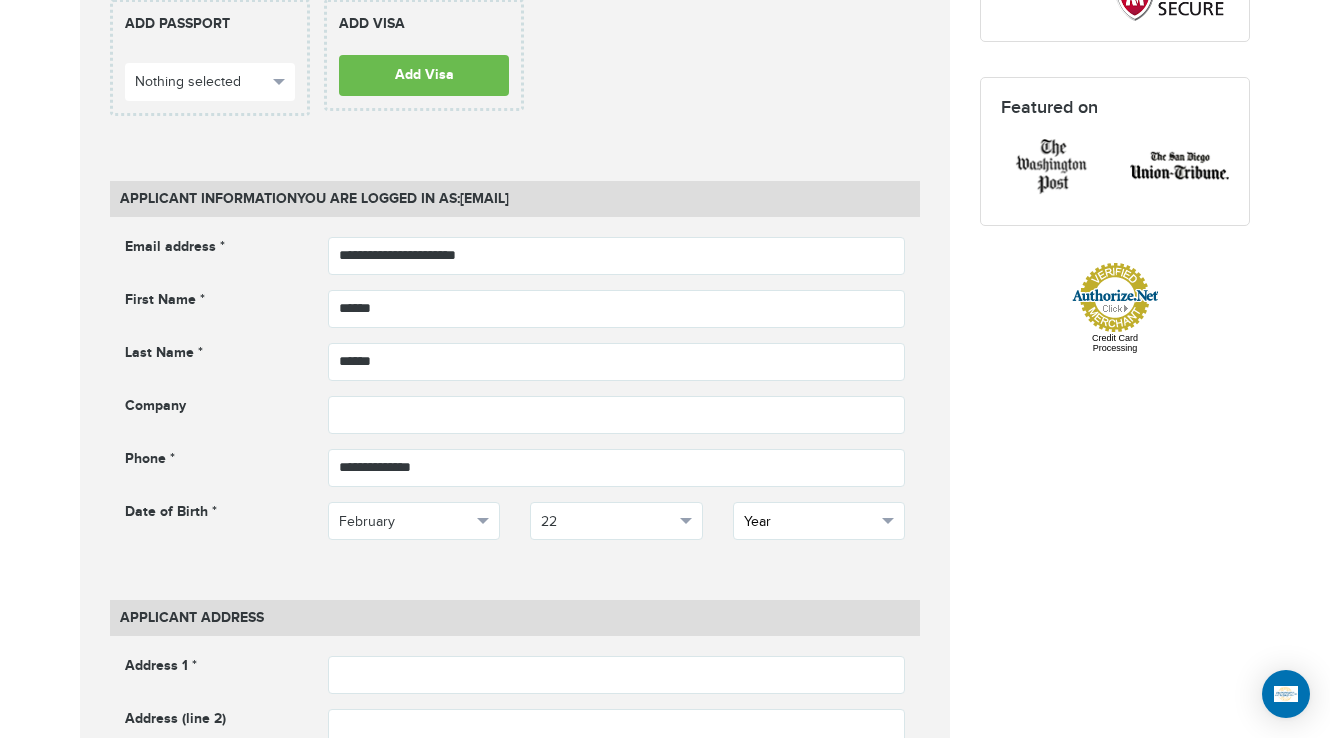 click on "Year" at bounding box center (810, 522) 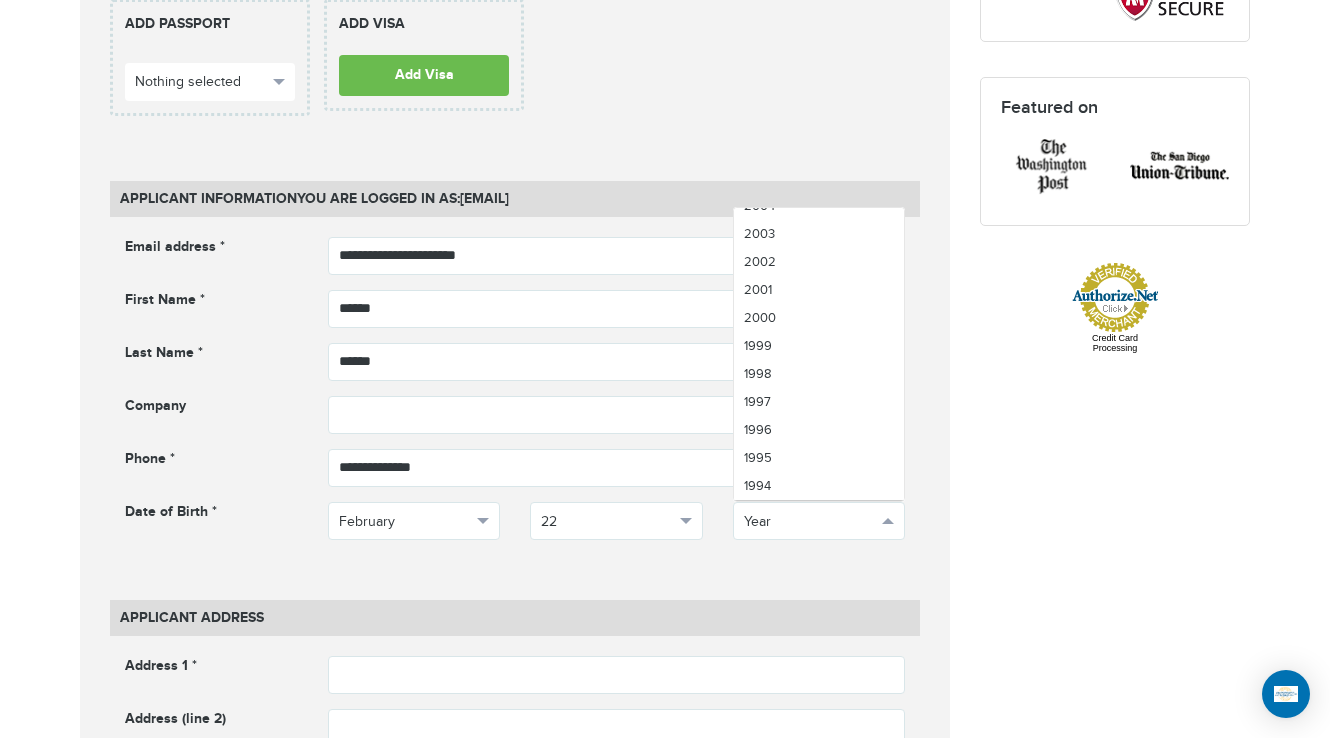 scroll, scrollTop: 600, scrollLeft: 0, axis: vertical 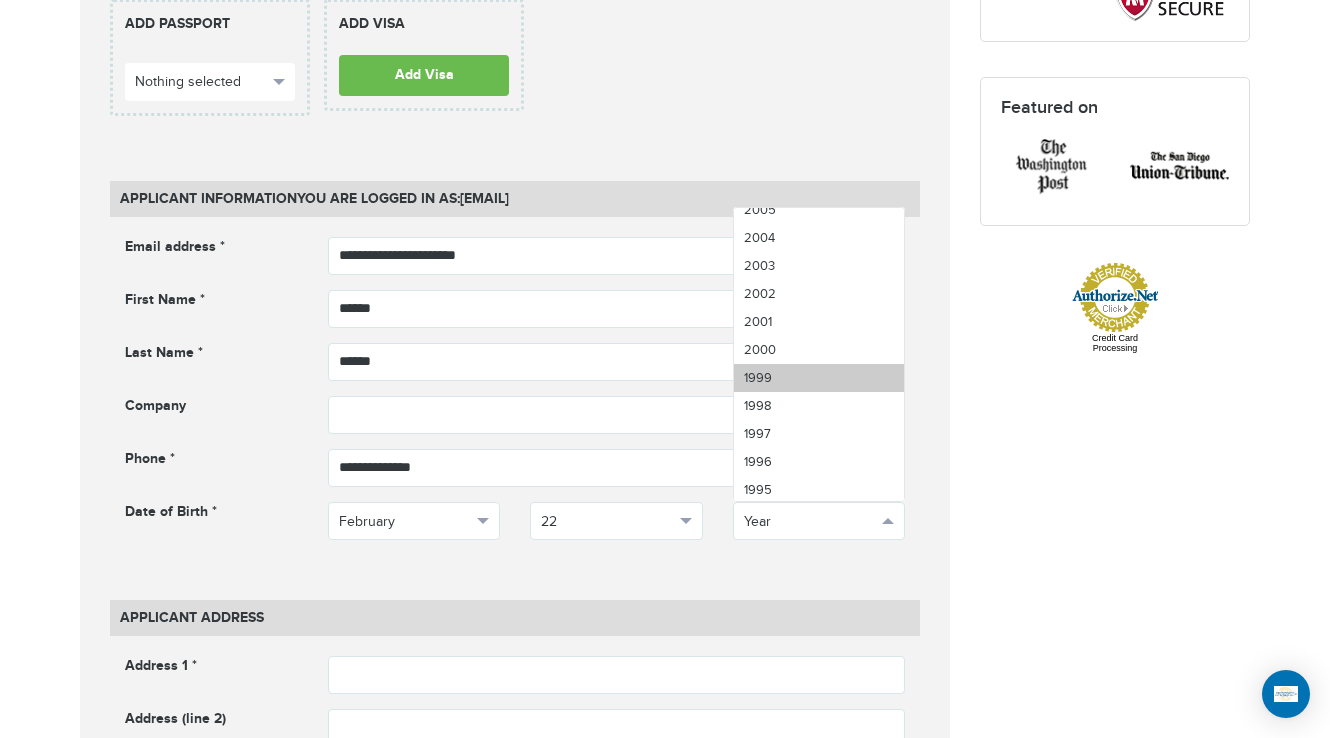 click on "1999" at bounding box center (819, 378) 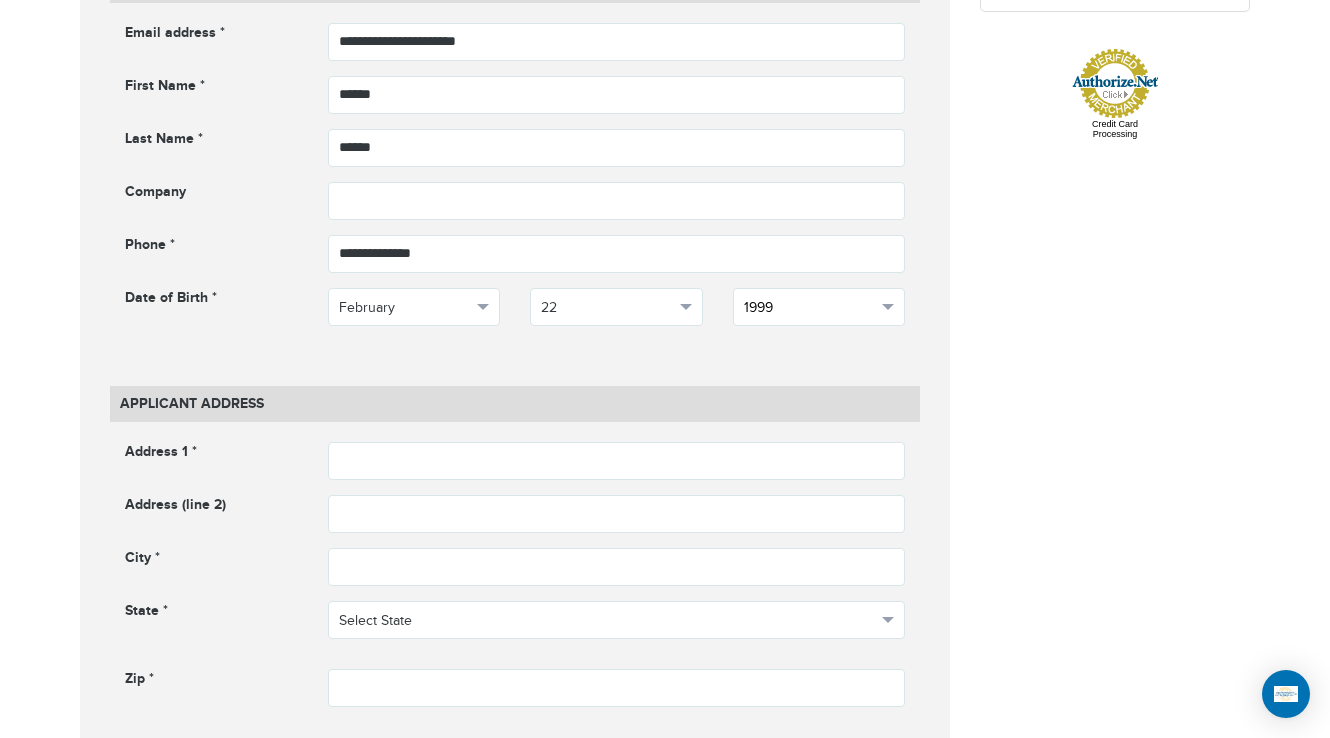 scroll, scrollTop: 1300, scrollLeft: 0, axis: vertical 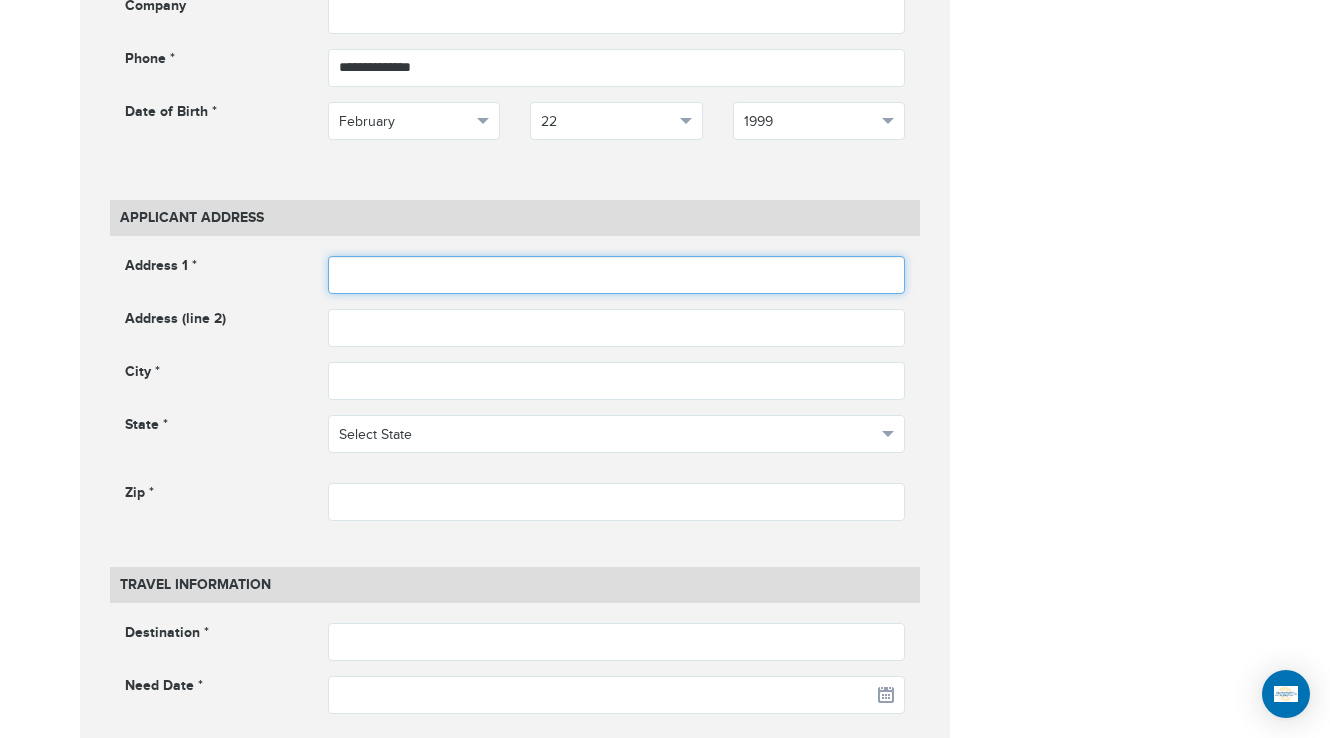 click at bounding box center [617, 275] 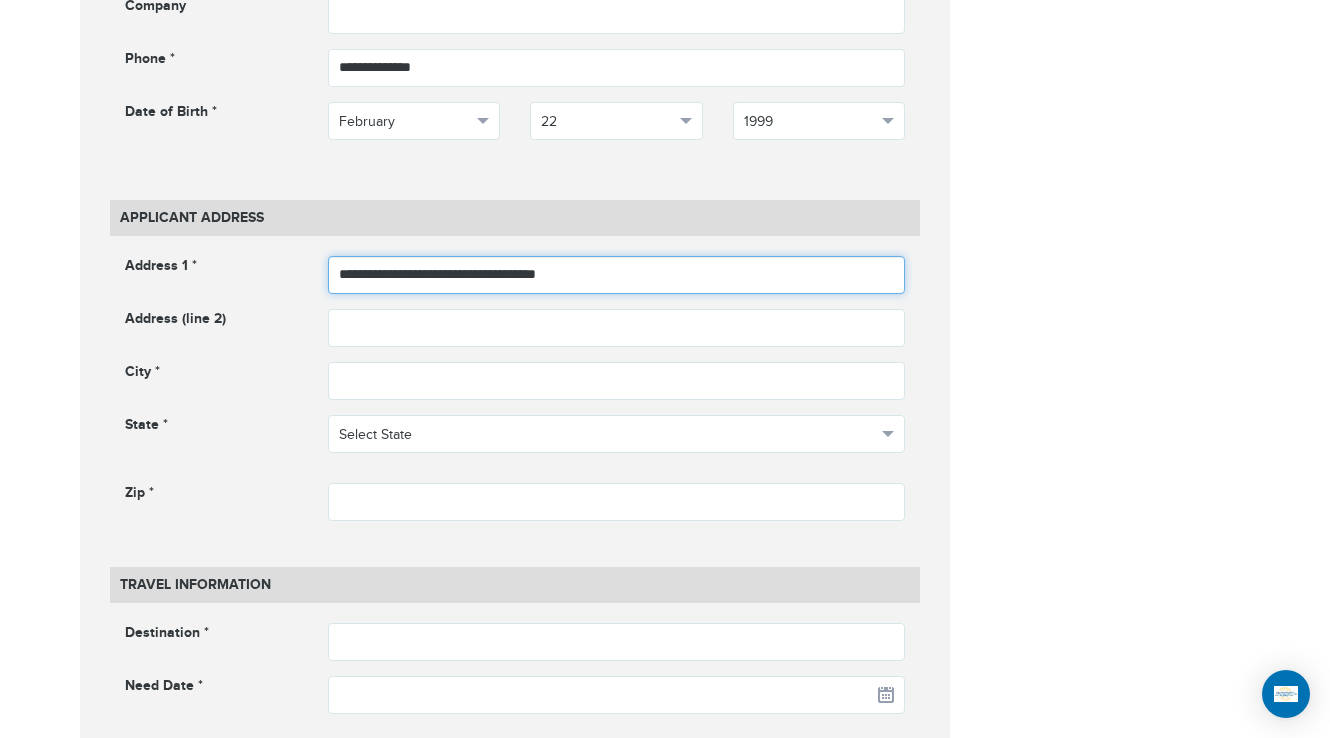 click on "**********" at bounding box center [617, 275] 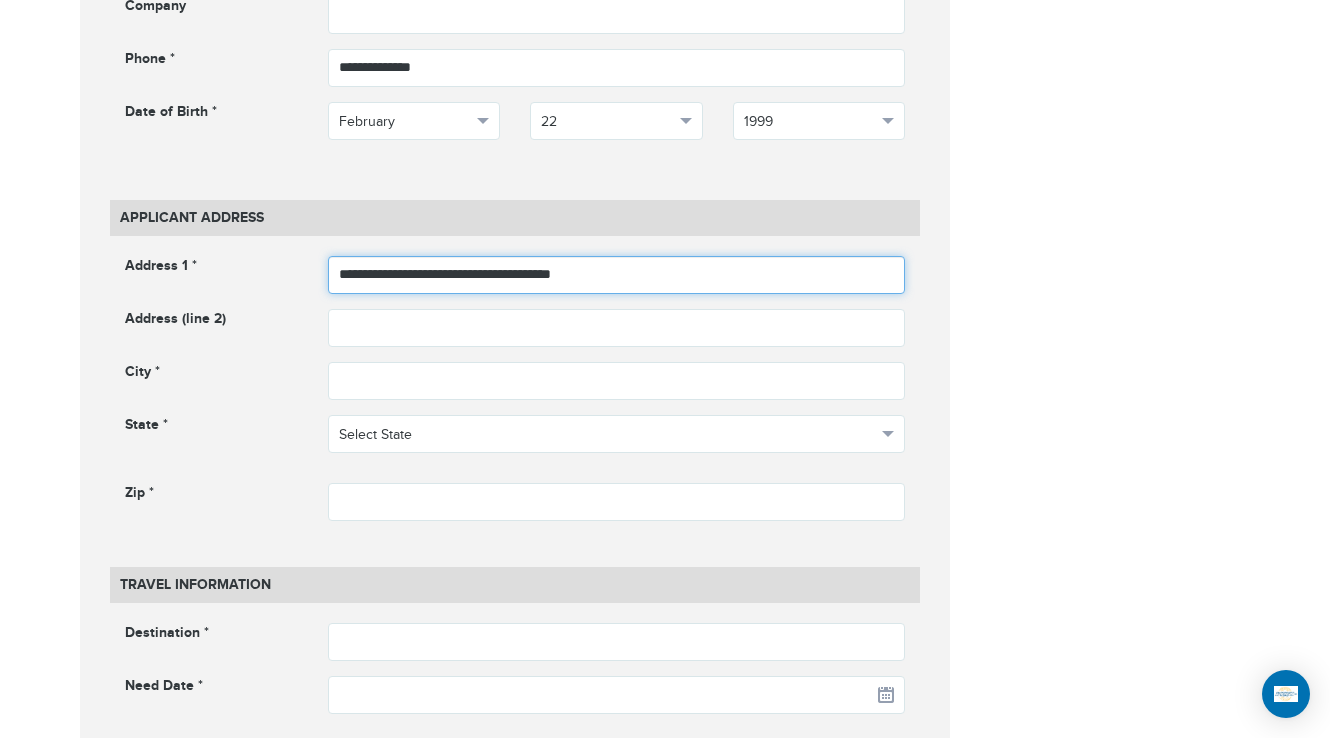 click on "**********" at bounding box center [617, 275] 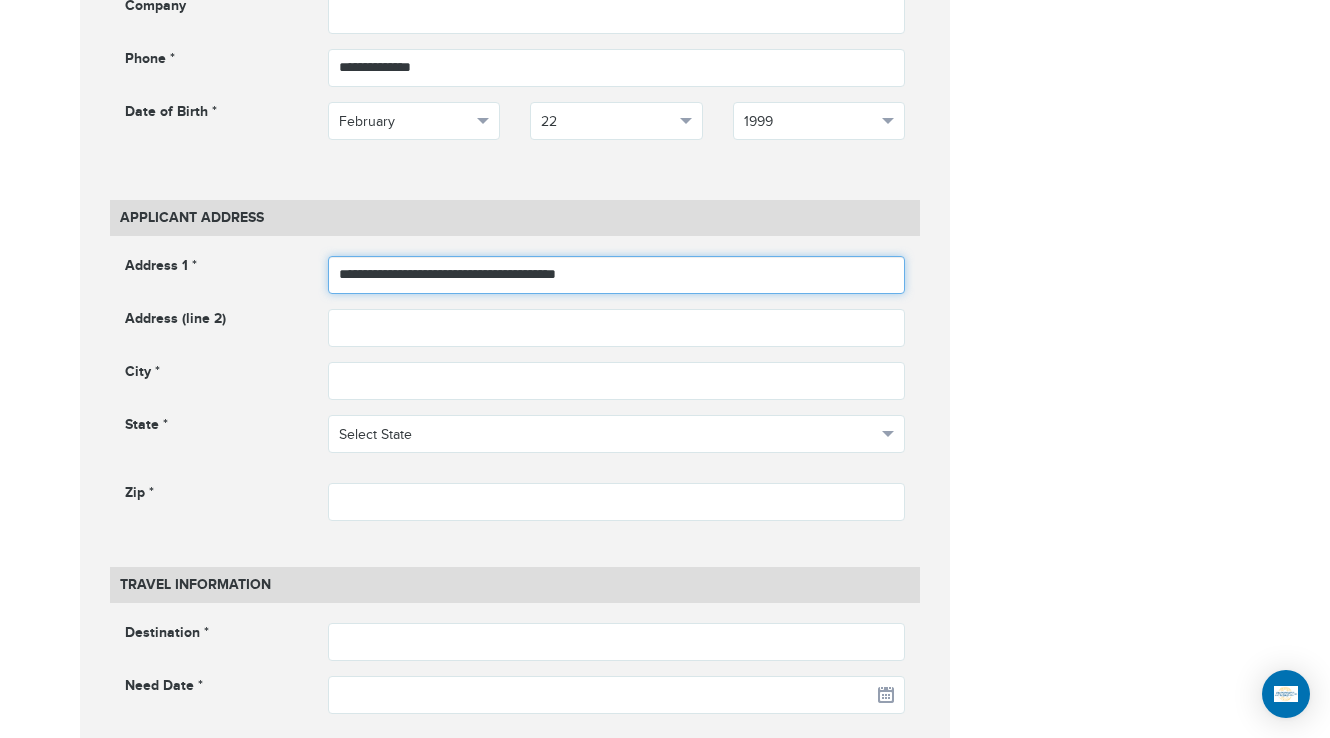 click on "**********" at bounding box center (617, 275) 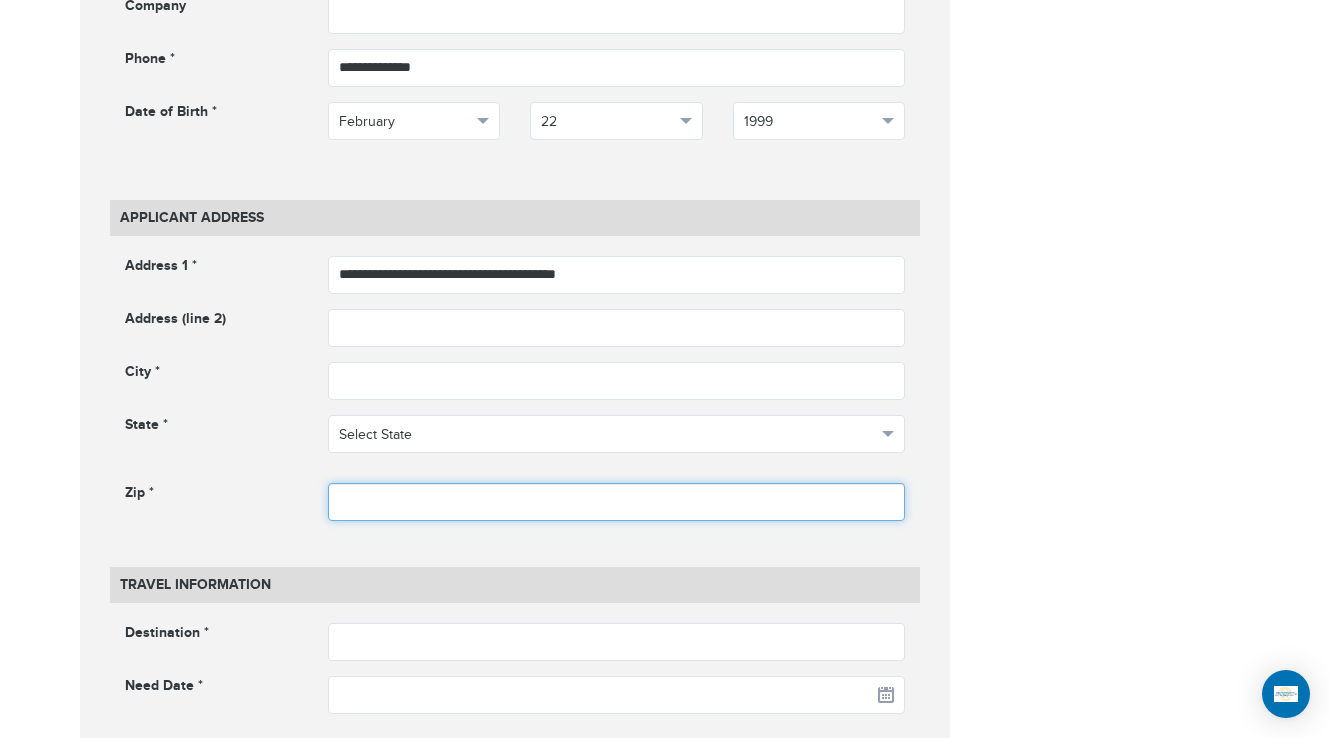 click at bounding box center (617, 502) 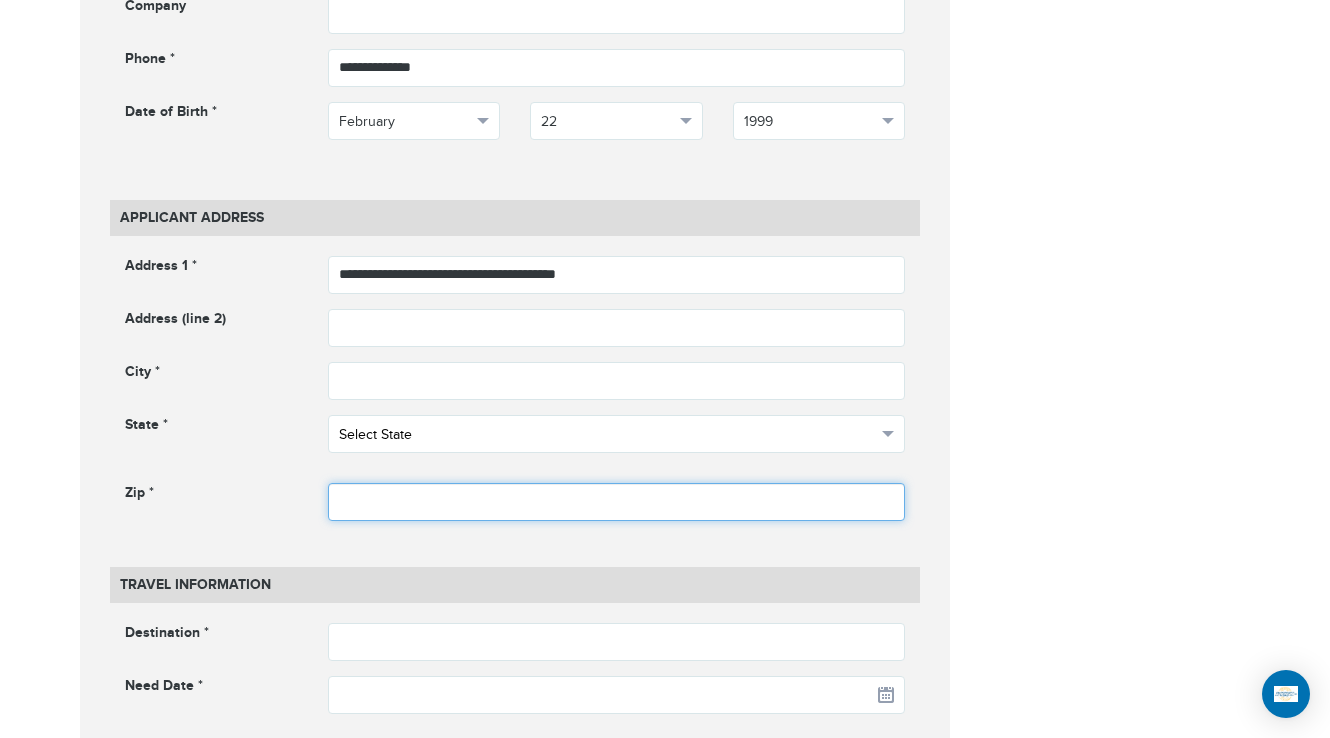 paste on "*****" 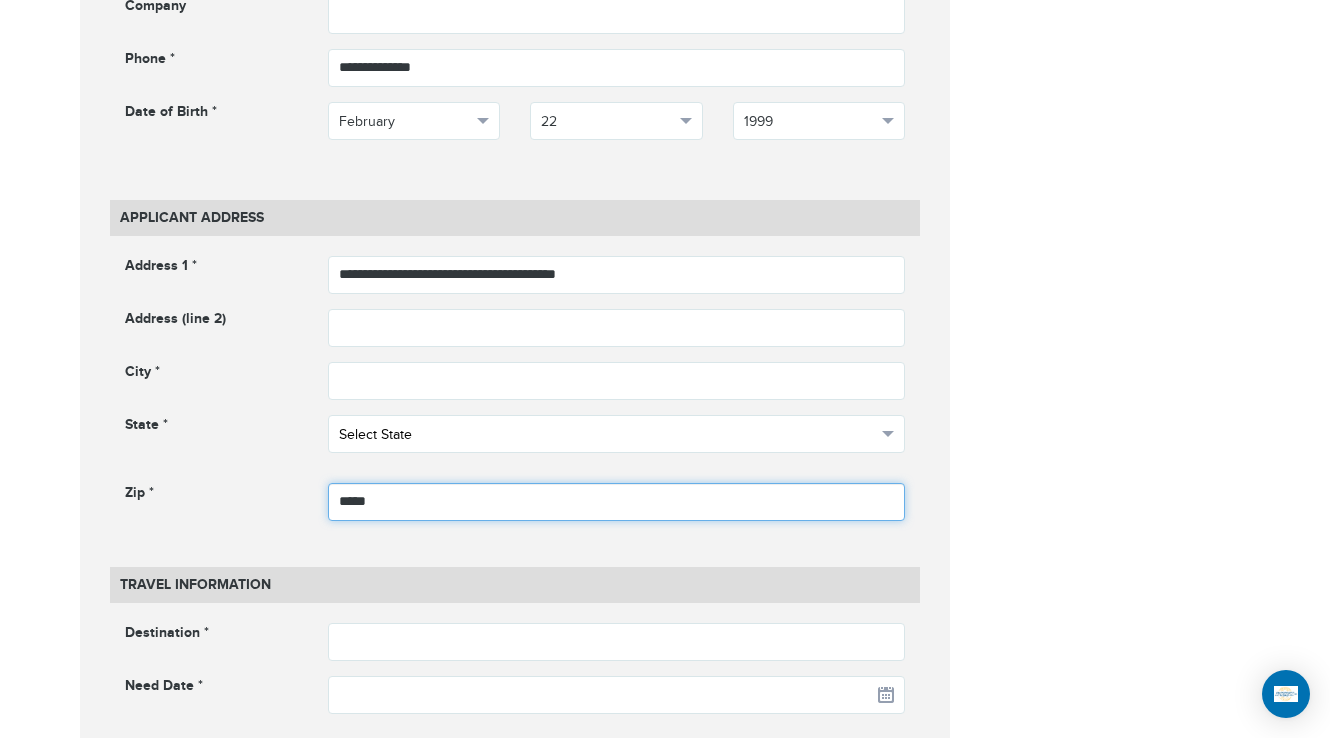 type on "*****" 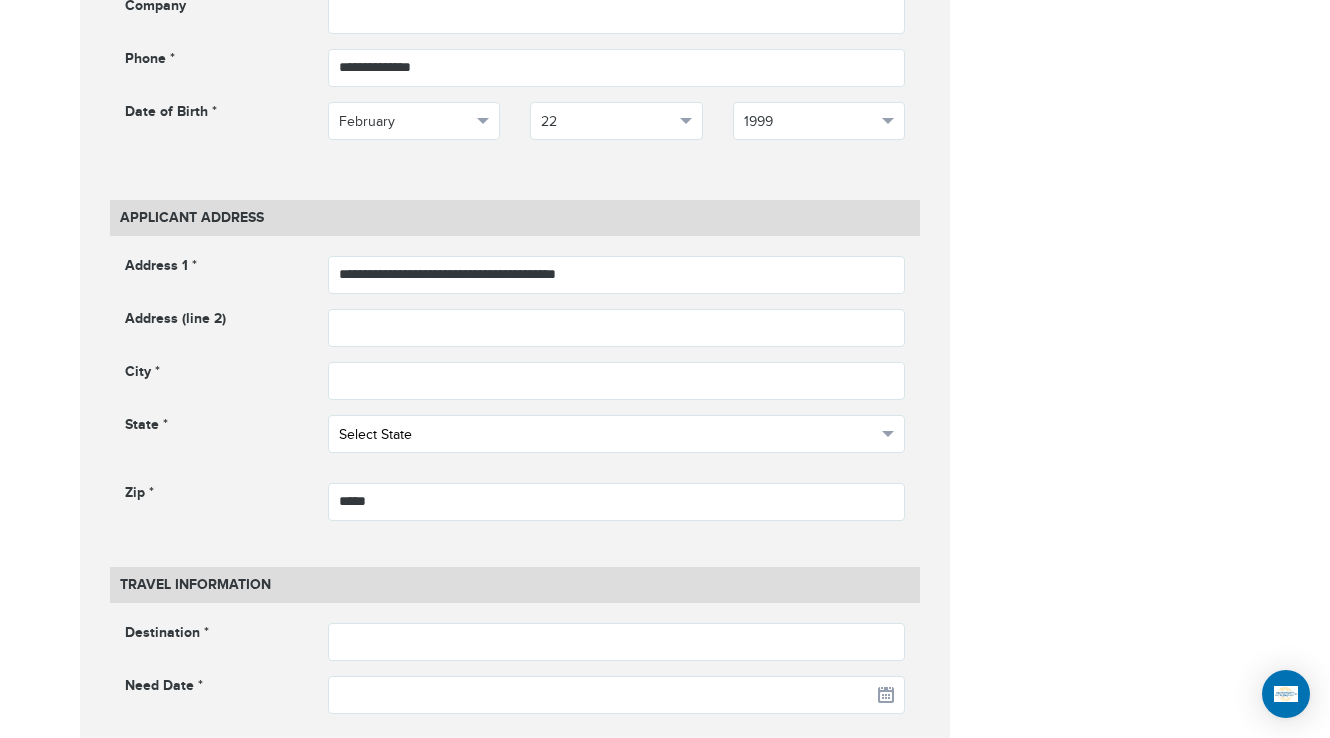 click on "Select State" at bounding box center [608, 435] 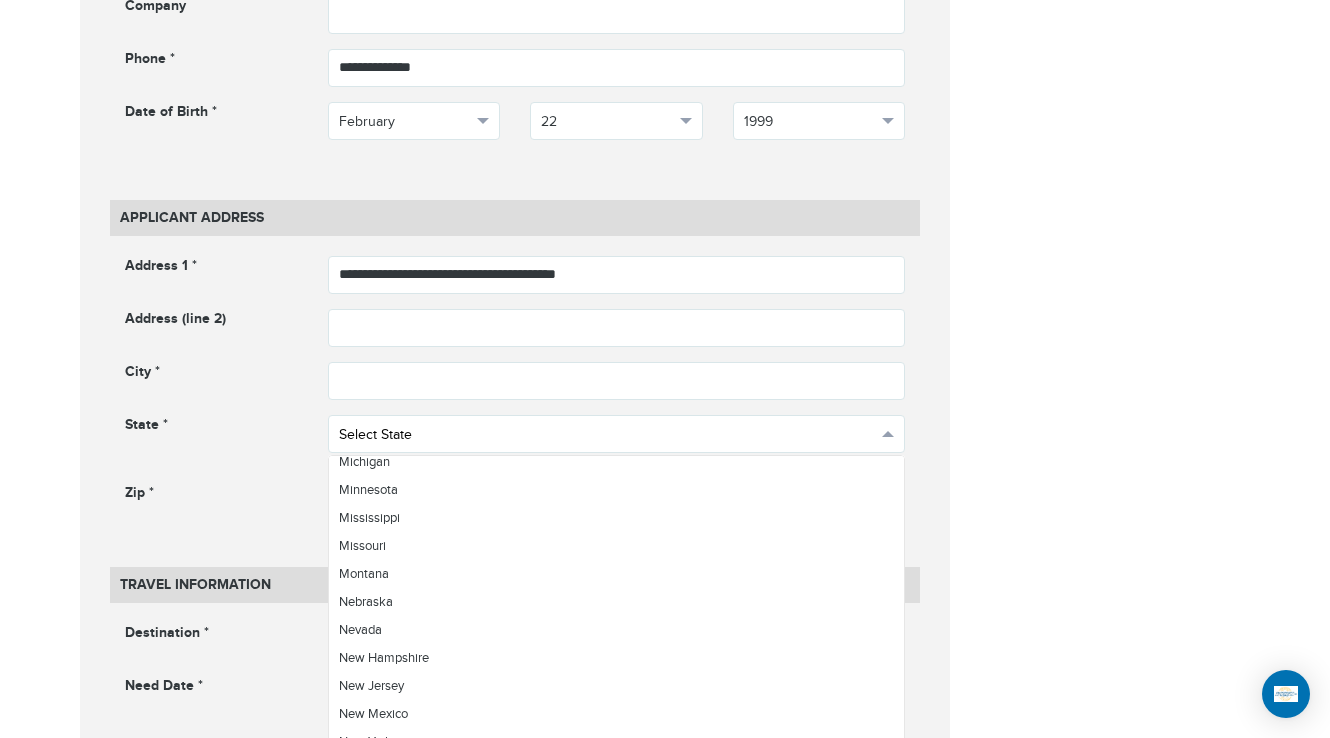 scroll, scrollTop: 1184, scrollLeft: 0, axis: vertical 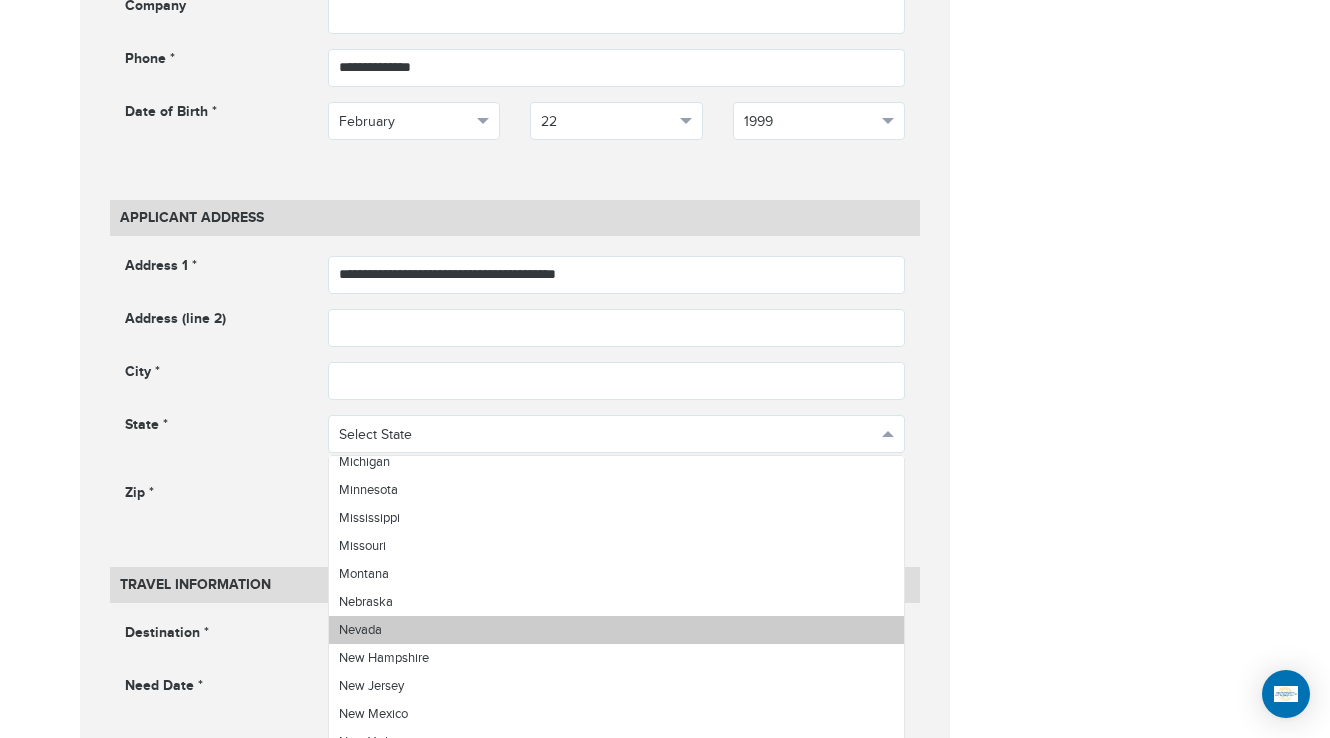 click on "Nevada" at bounding box center (617, 630) 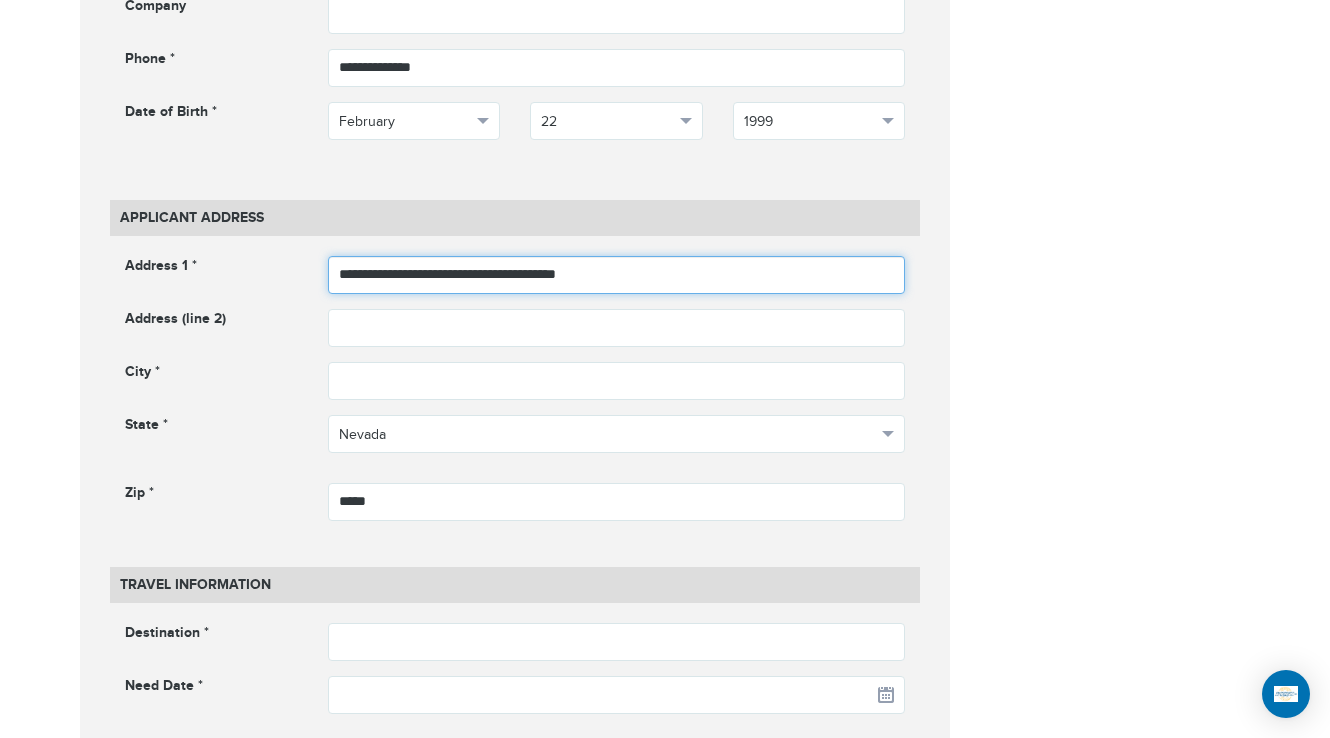 drag, startPoint x: 665, startPoint y: 276, endPoint x: 575, endPoint y: 271, distance: 90.13878 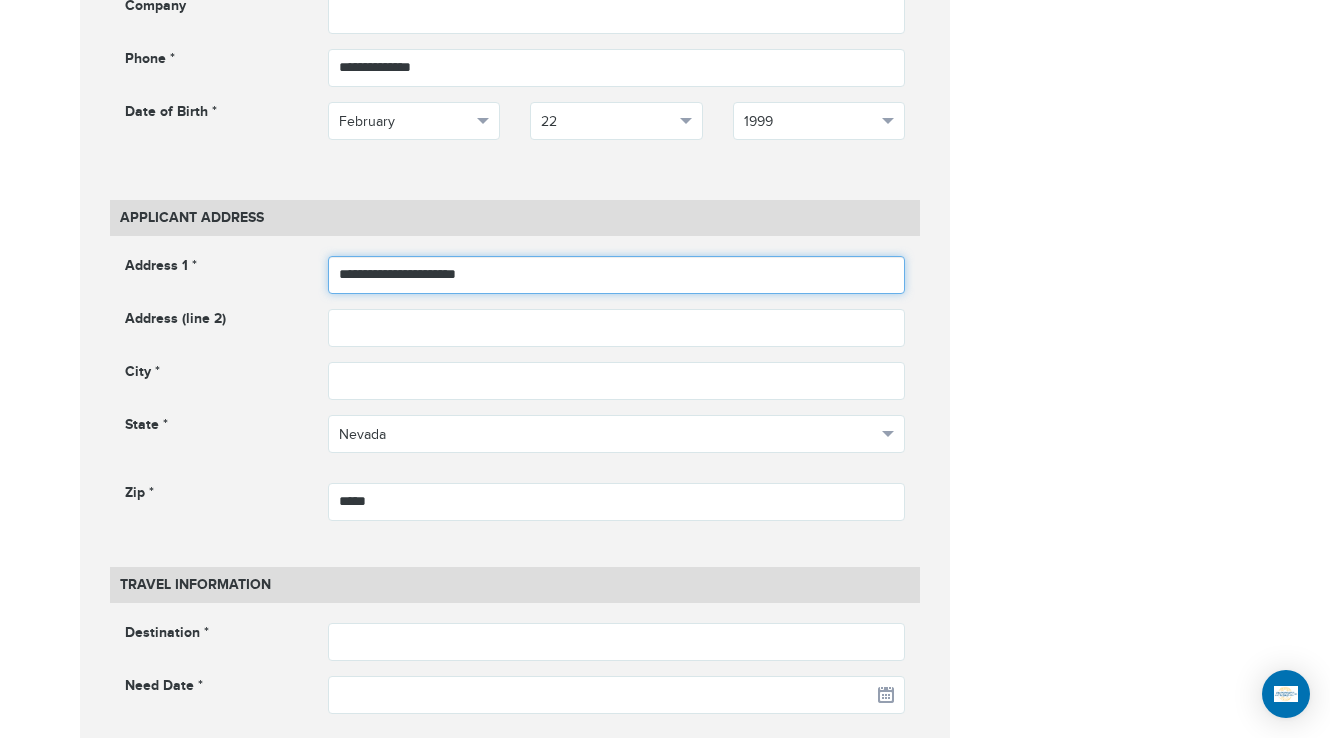 type on "**********" 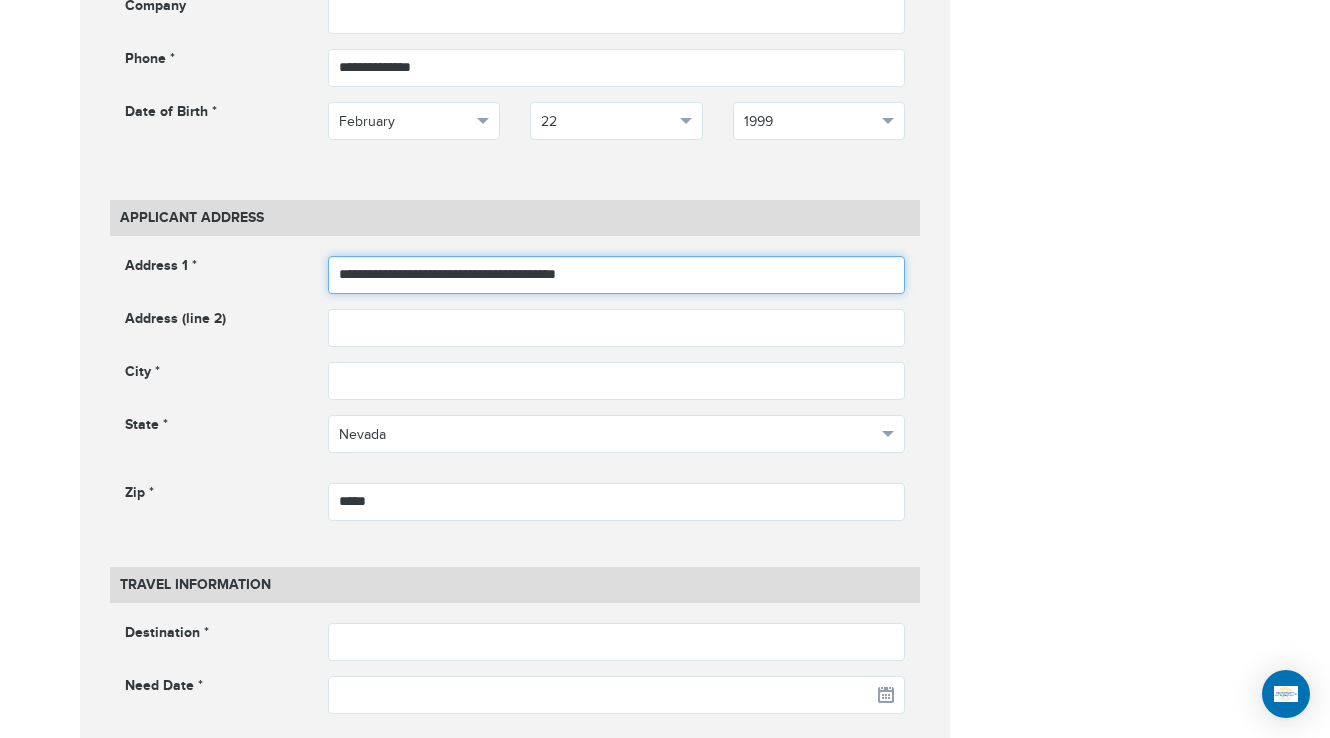 drag, startPoint x: 597, startPoint y: 268, endPoint x: 582, endPoint y: 263, distance: 15.811388 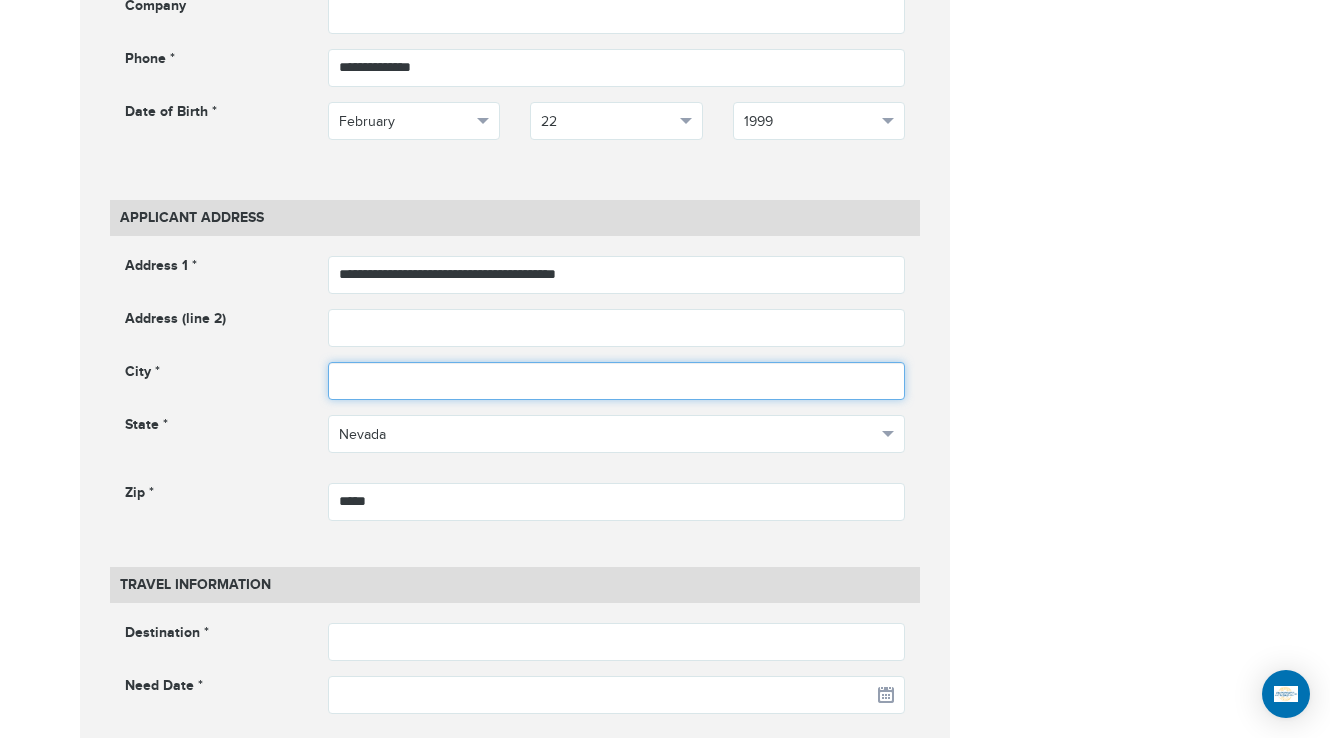 click at bounding box center [617, 381] 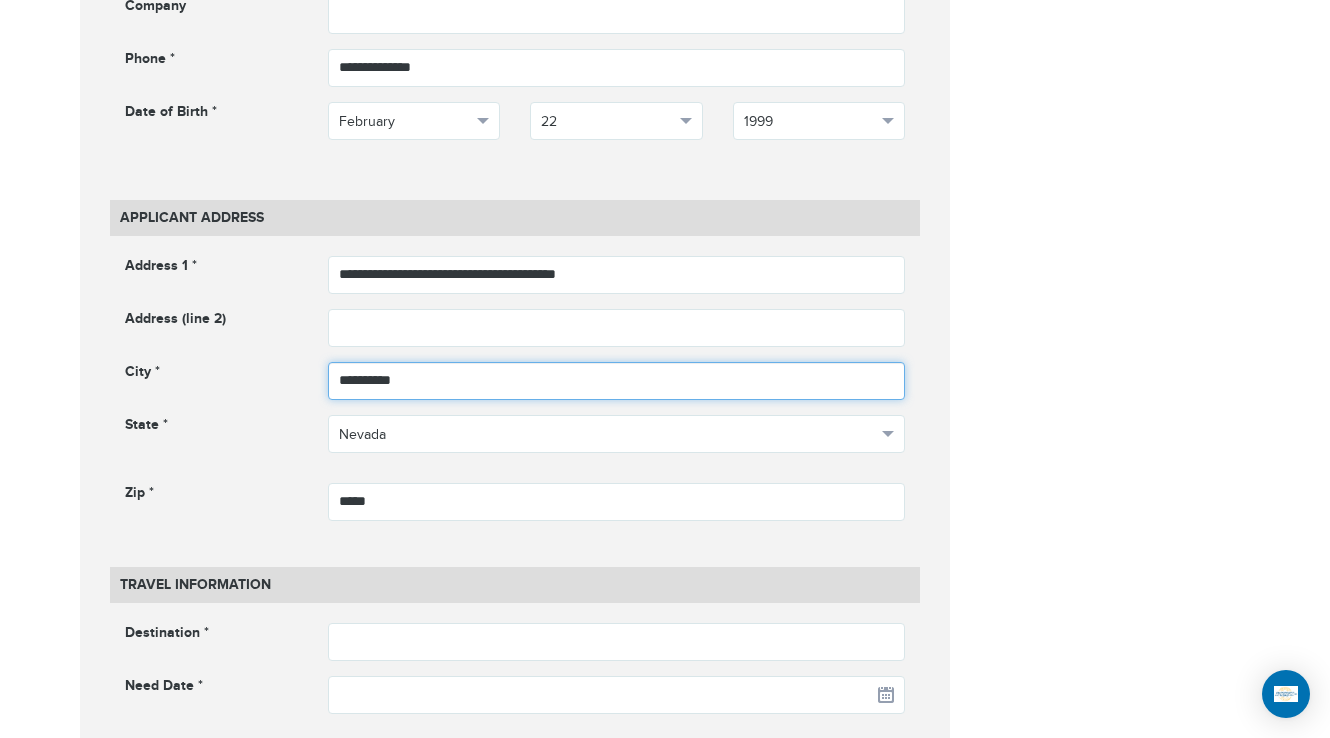 type on "**********" 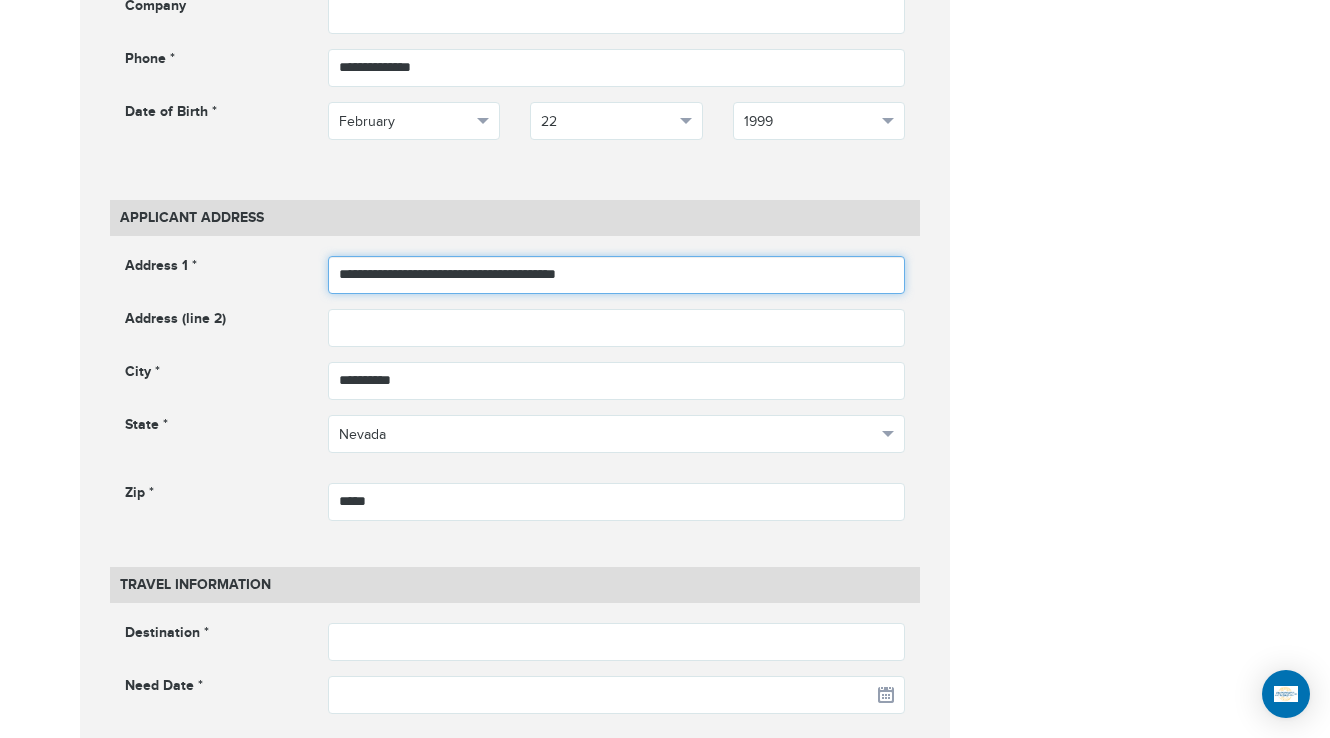 drag, startPoint x: 644, startPoint y: 268, endPoint x: 500, endPoint y: 268, distance: 144 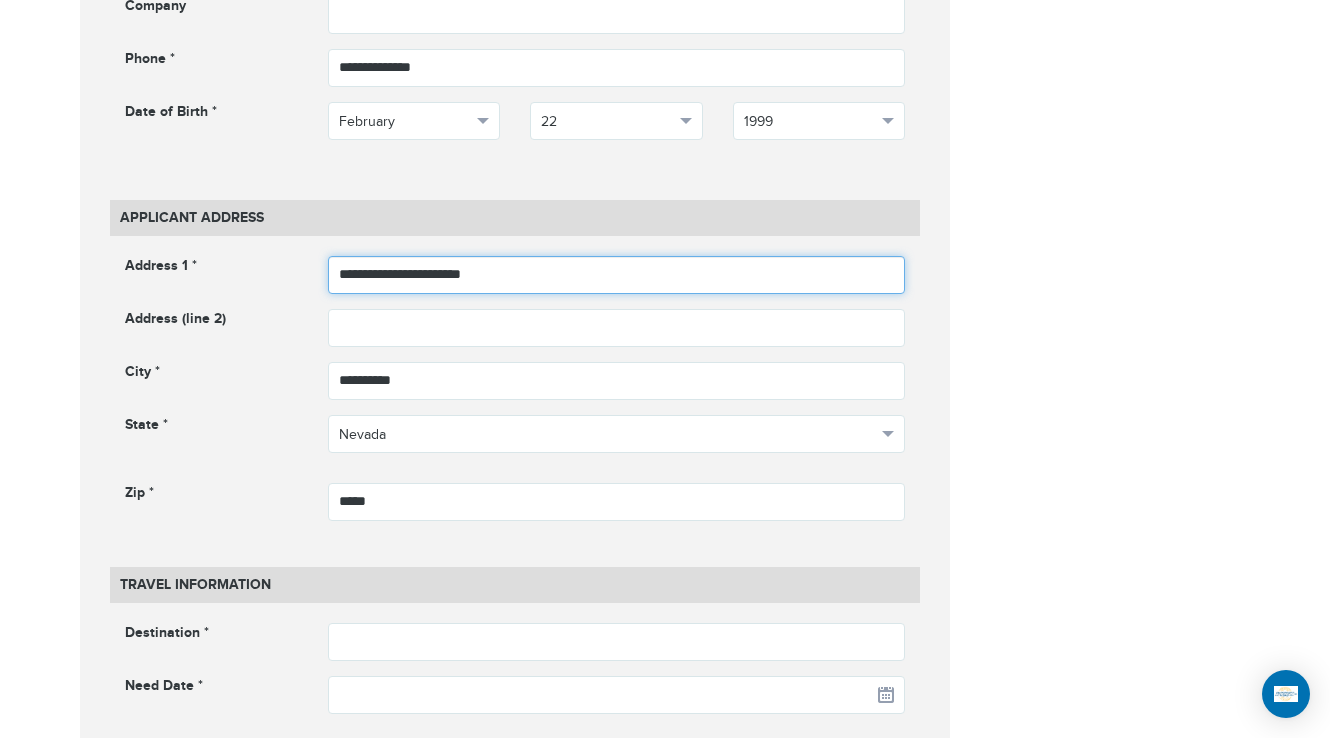 type on "**********" 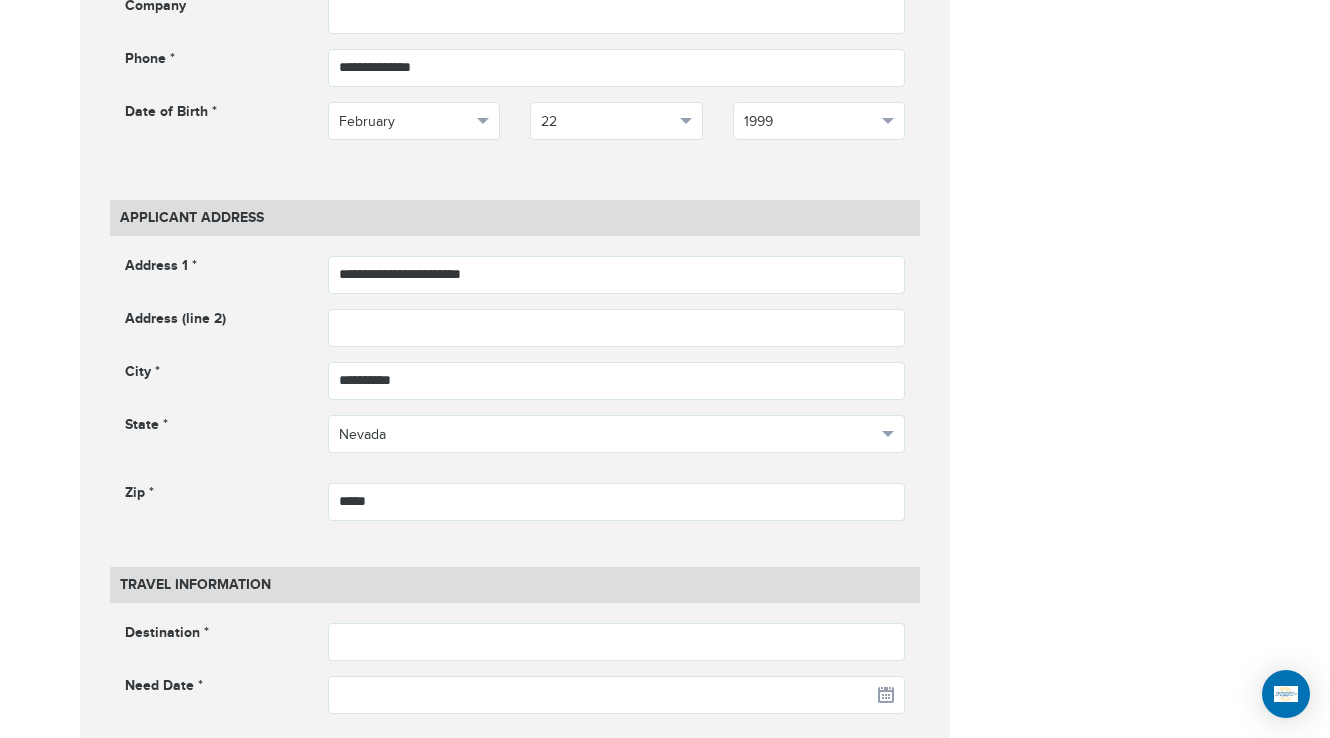 click on "**********" at bounding box center (665, 166) 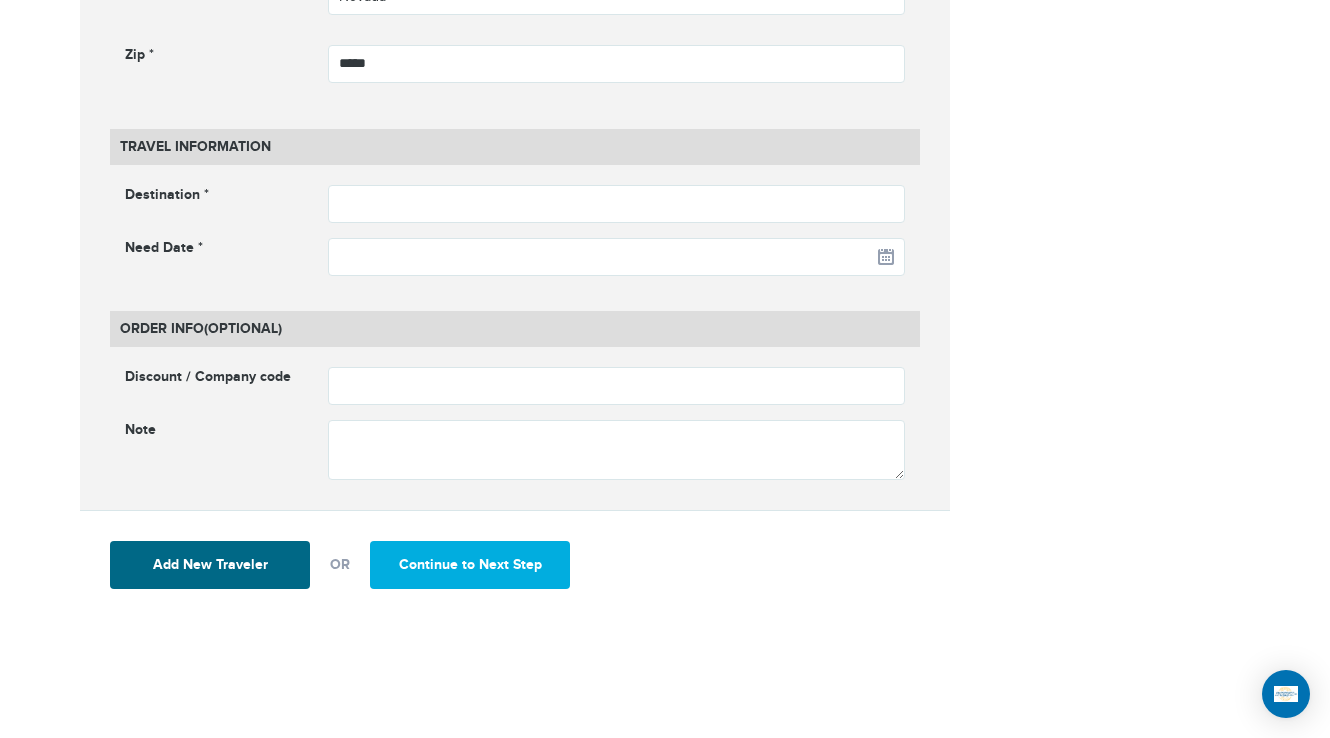 scroll, scrollTop: 1600, scrollLeft: 0, axis: vertical 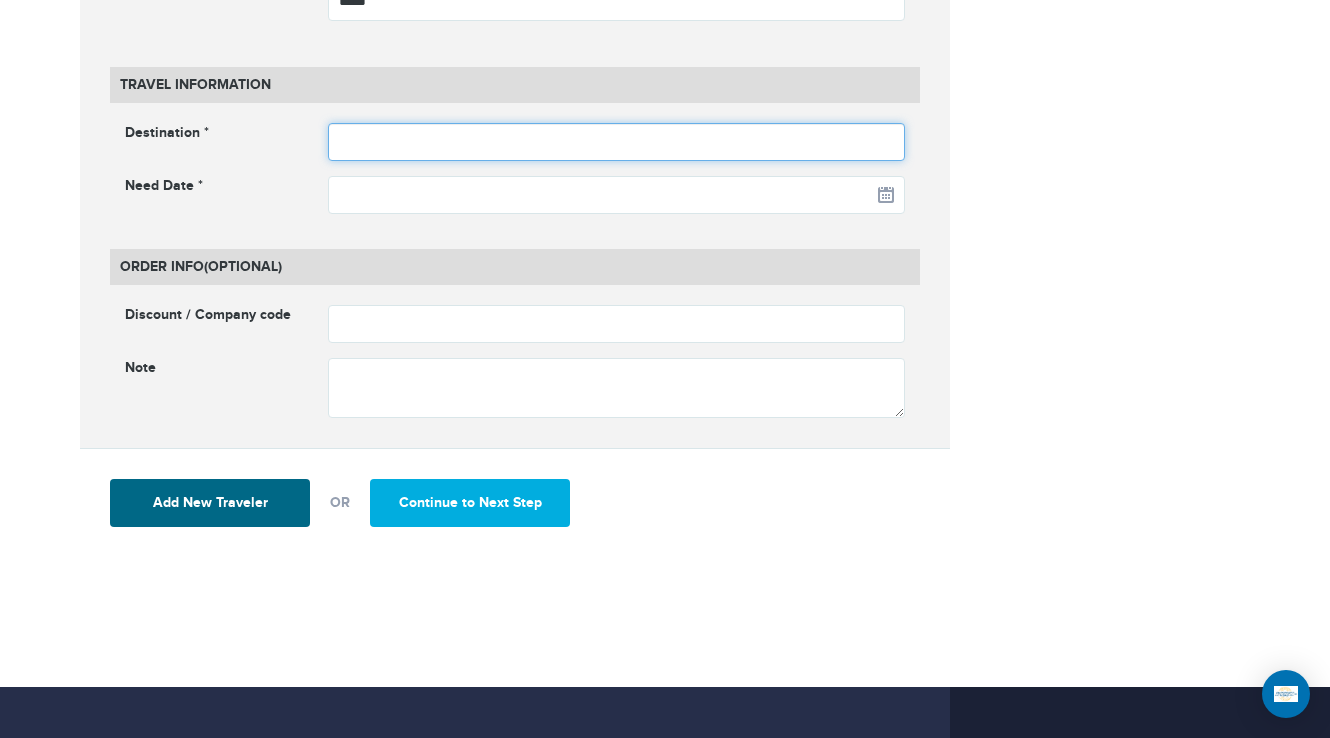 click at bounding box center (617, 142) 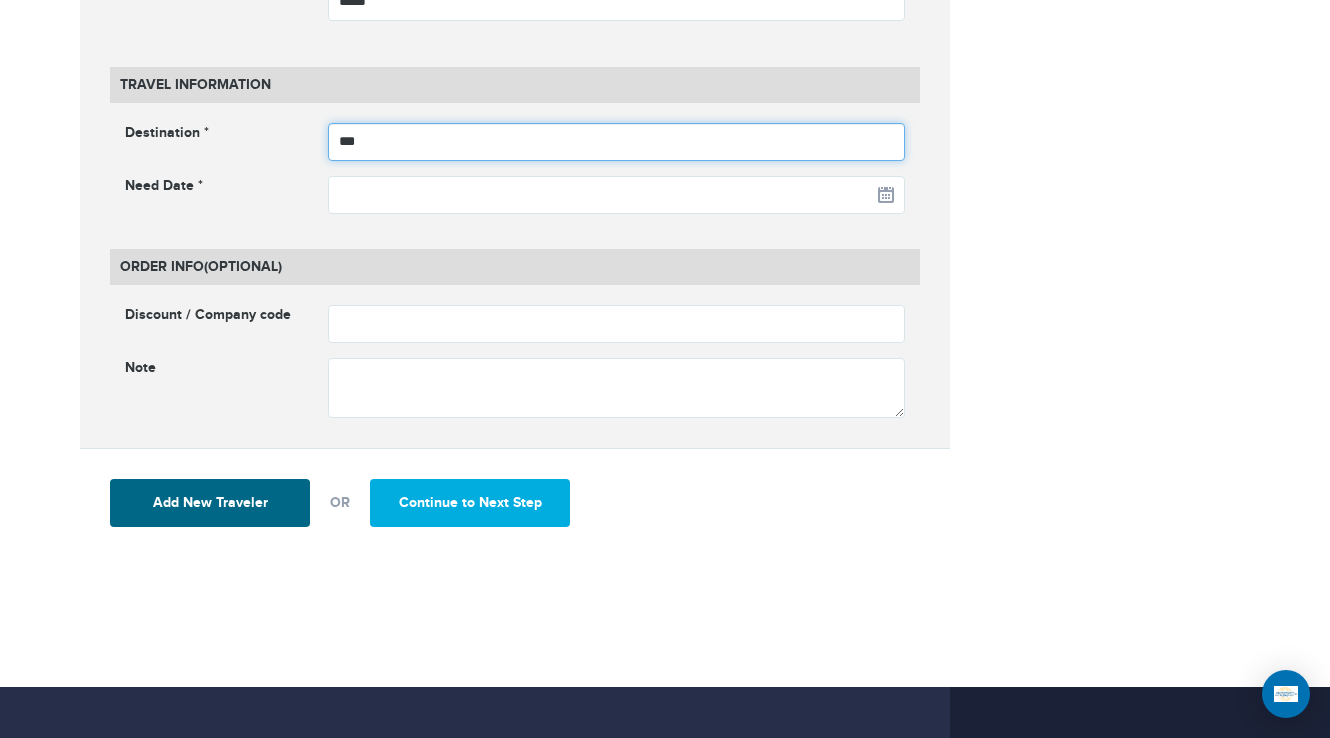 type on "*******" 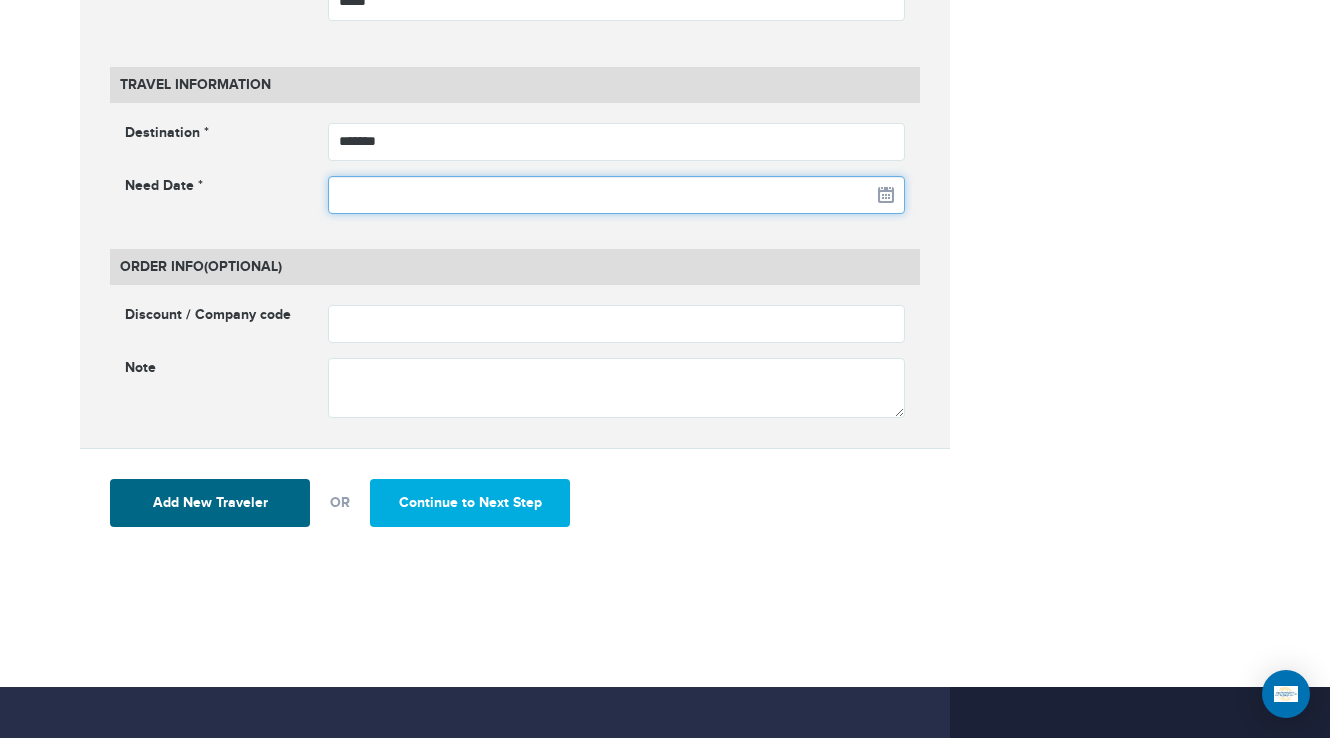 click at bounding box center [617, 195] 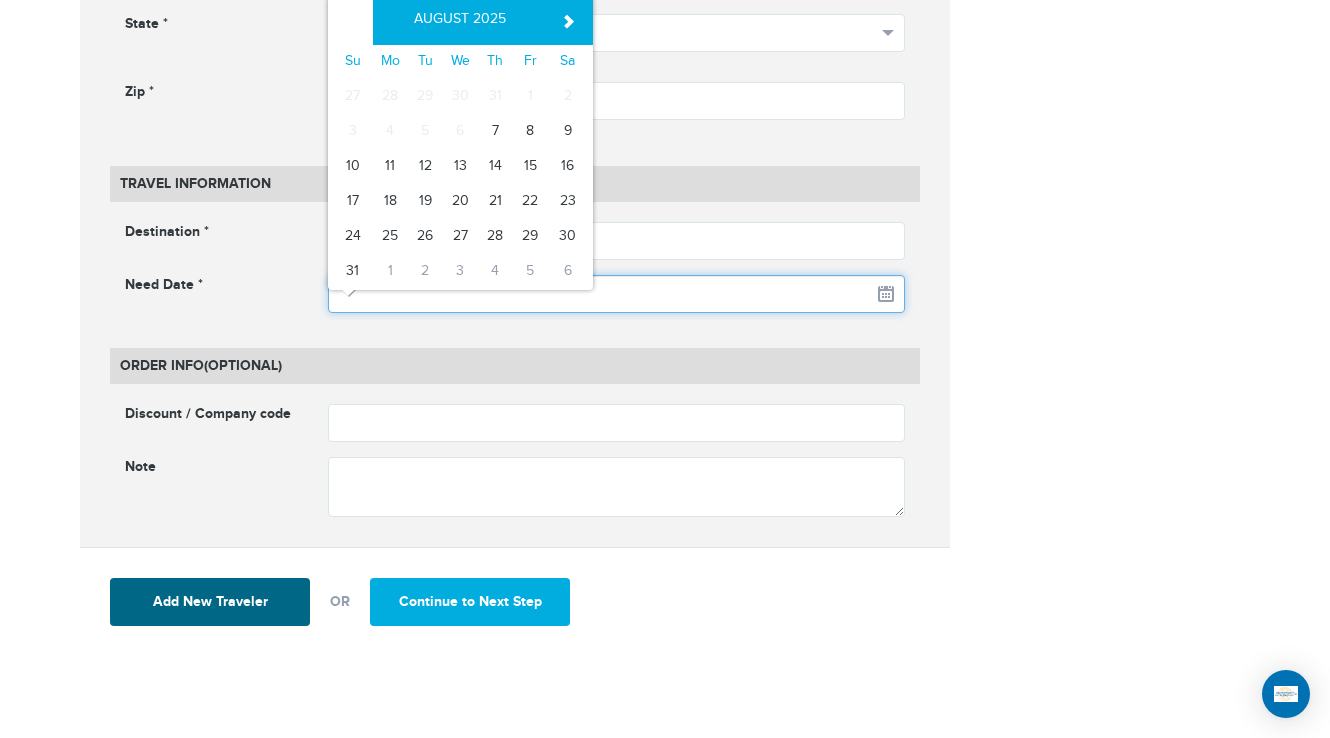 scroll, scrollTop: 1500, scrollLeft: 0, axis: vertical 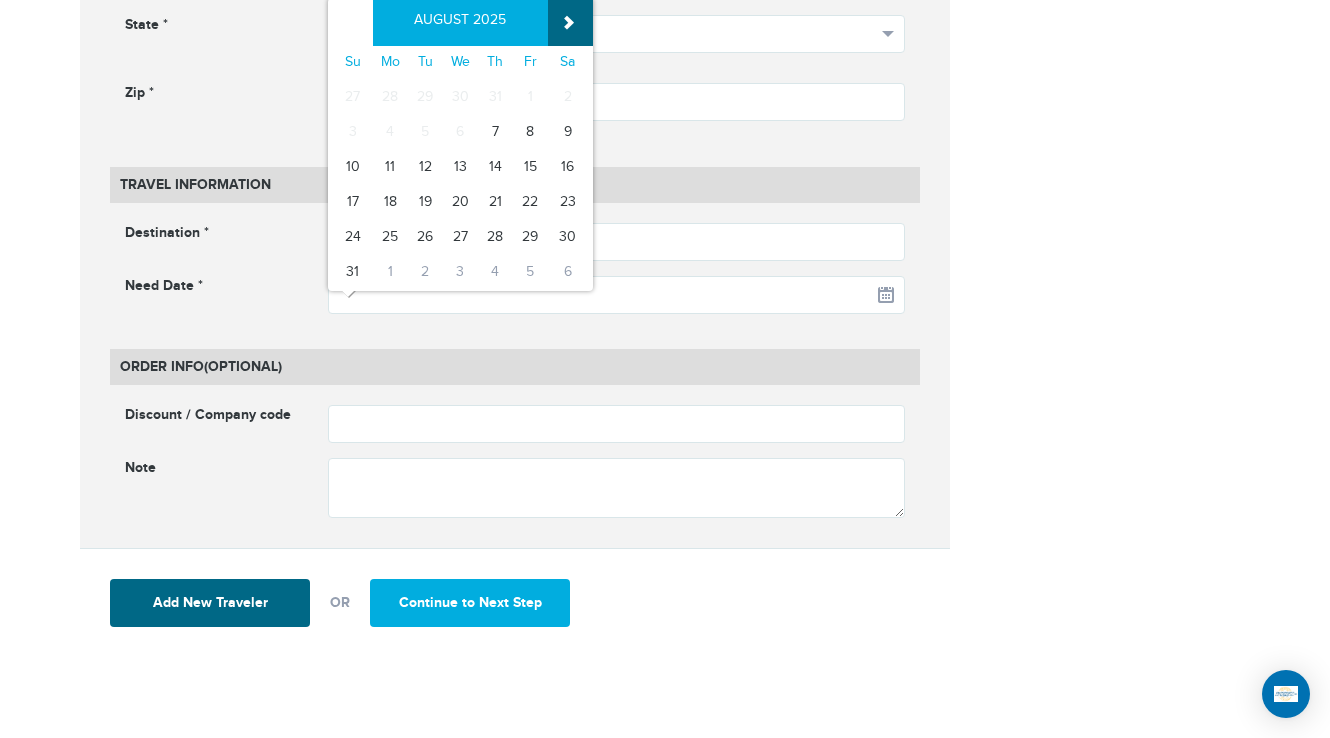 click on "»" at bounding box center (570, 21) 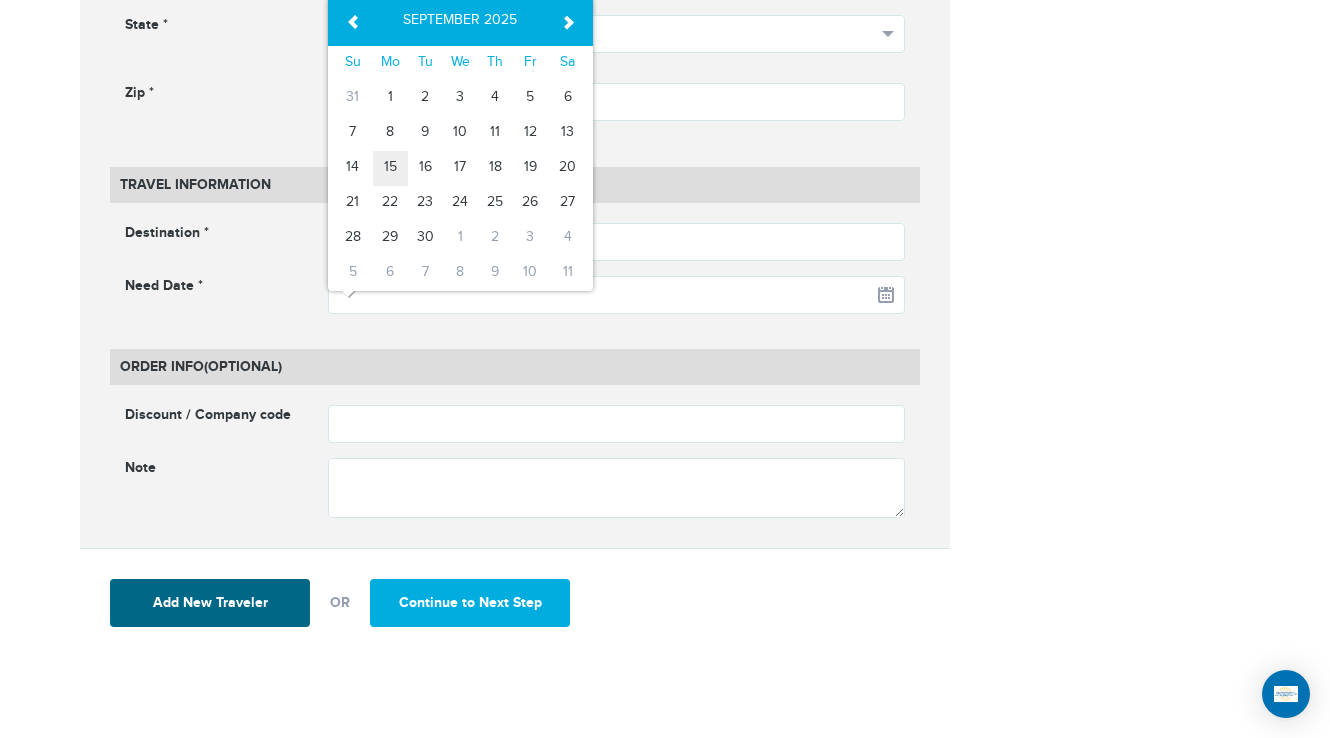 click on "15" at bounding box center (390, 168) 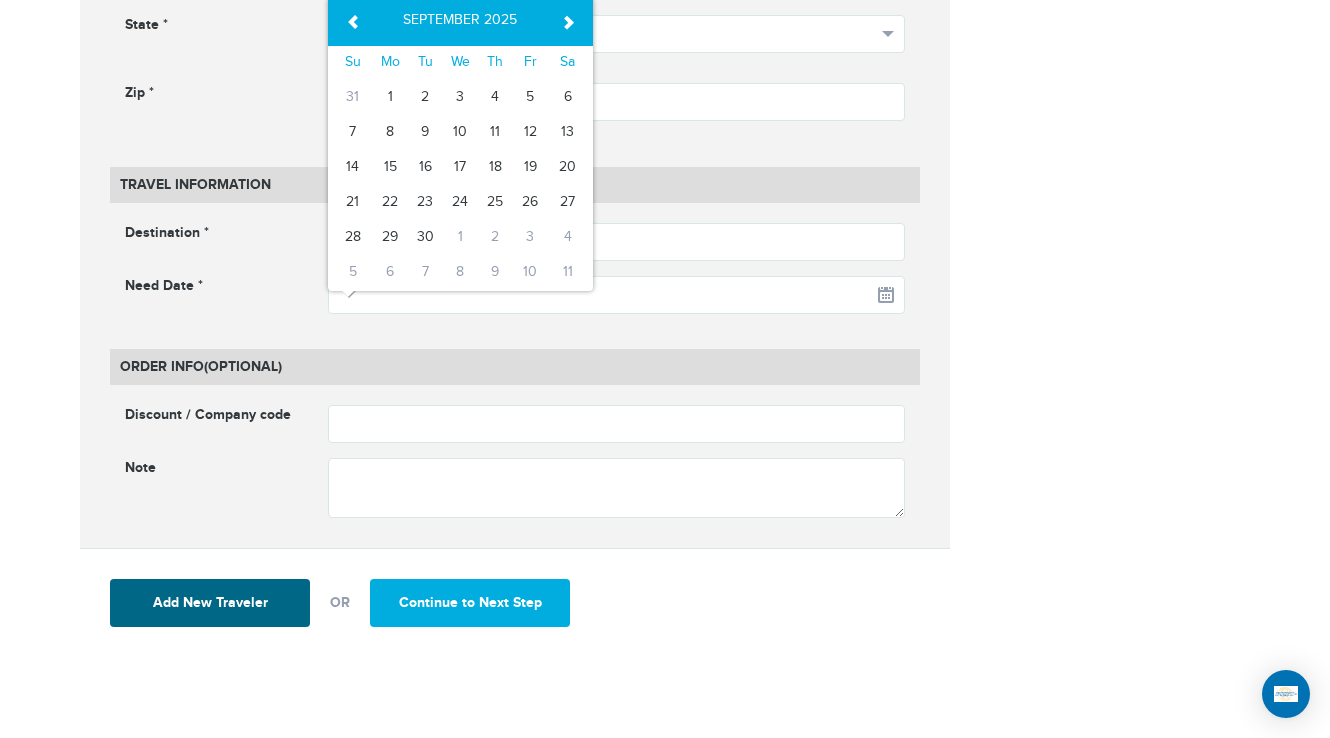 type on "**********" 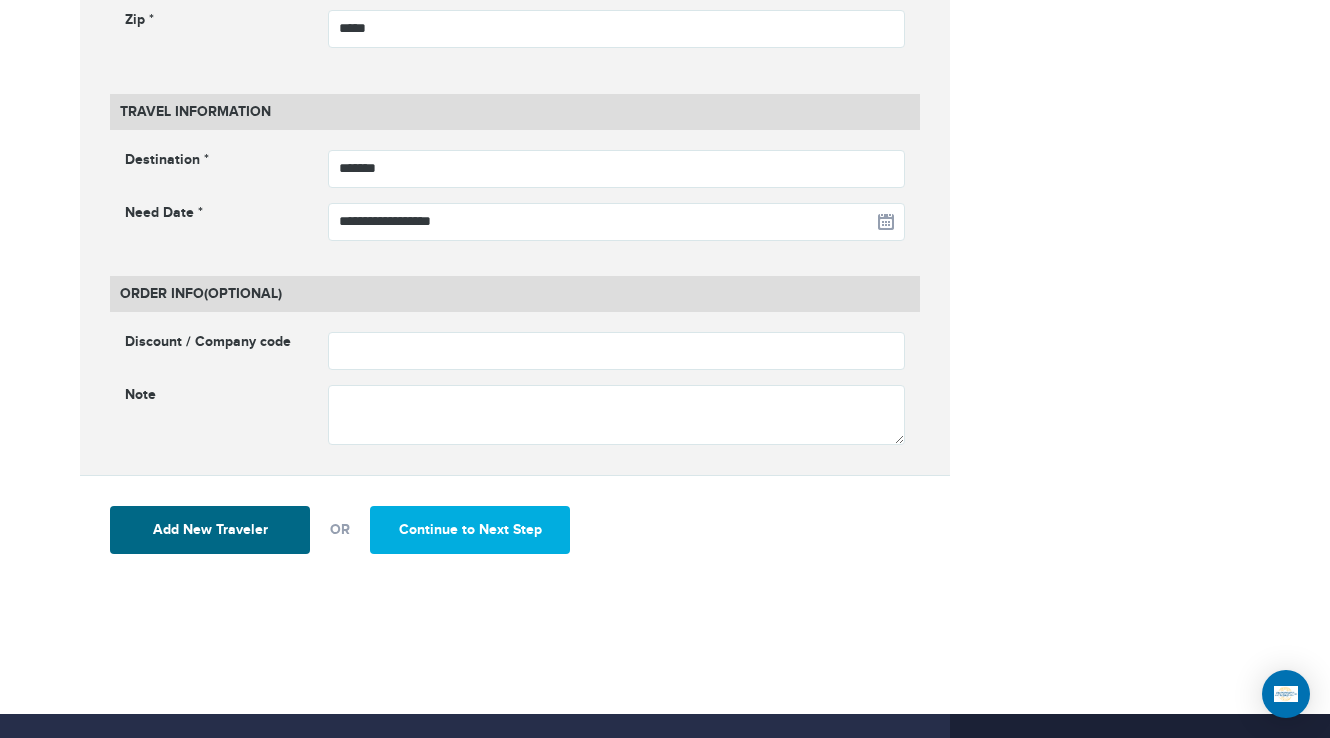 scroll, scrollTop: 1700, scrollLeft: 0, axis: vertical 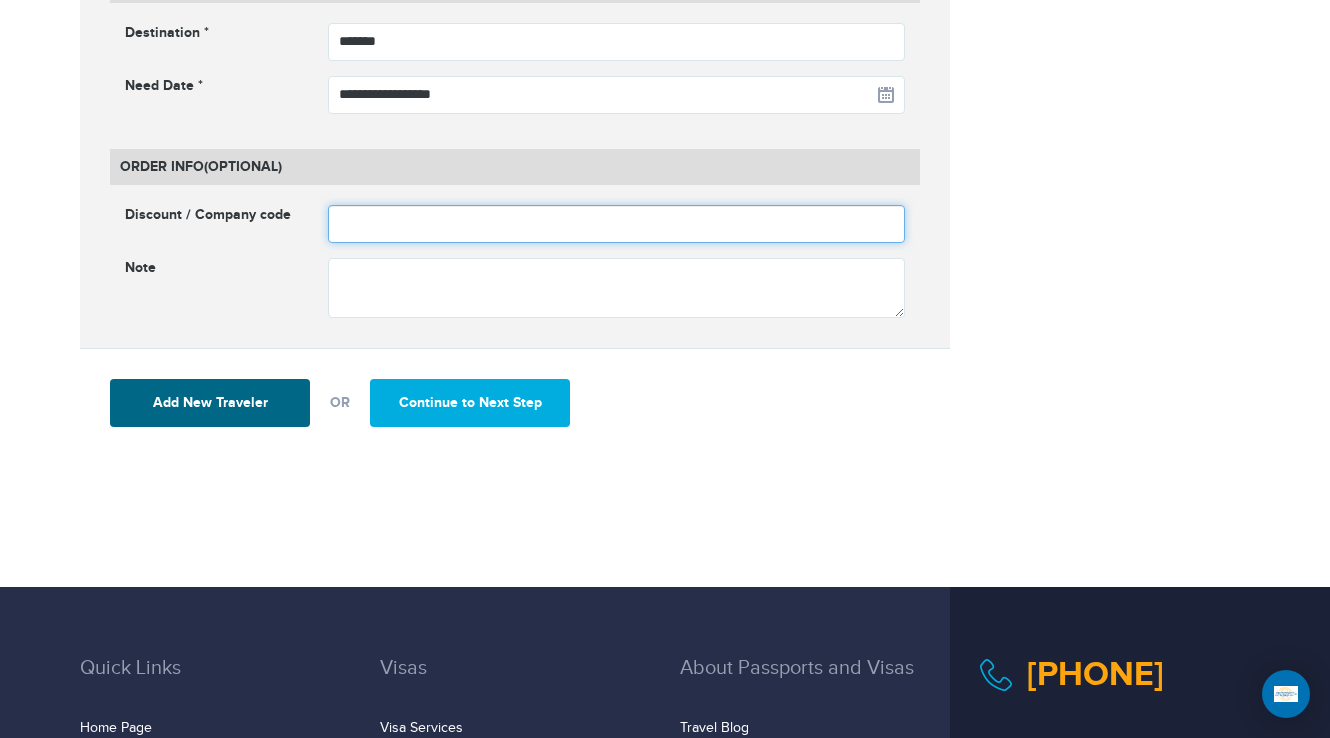 click at bounding box center (617, 224) 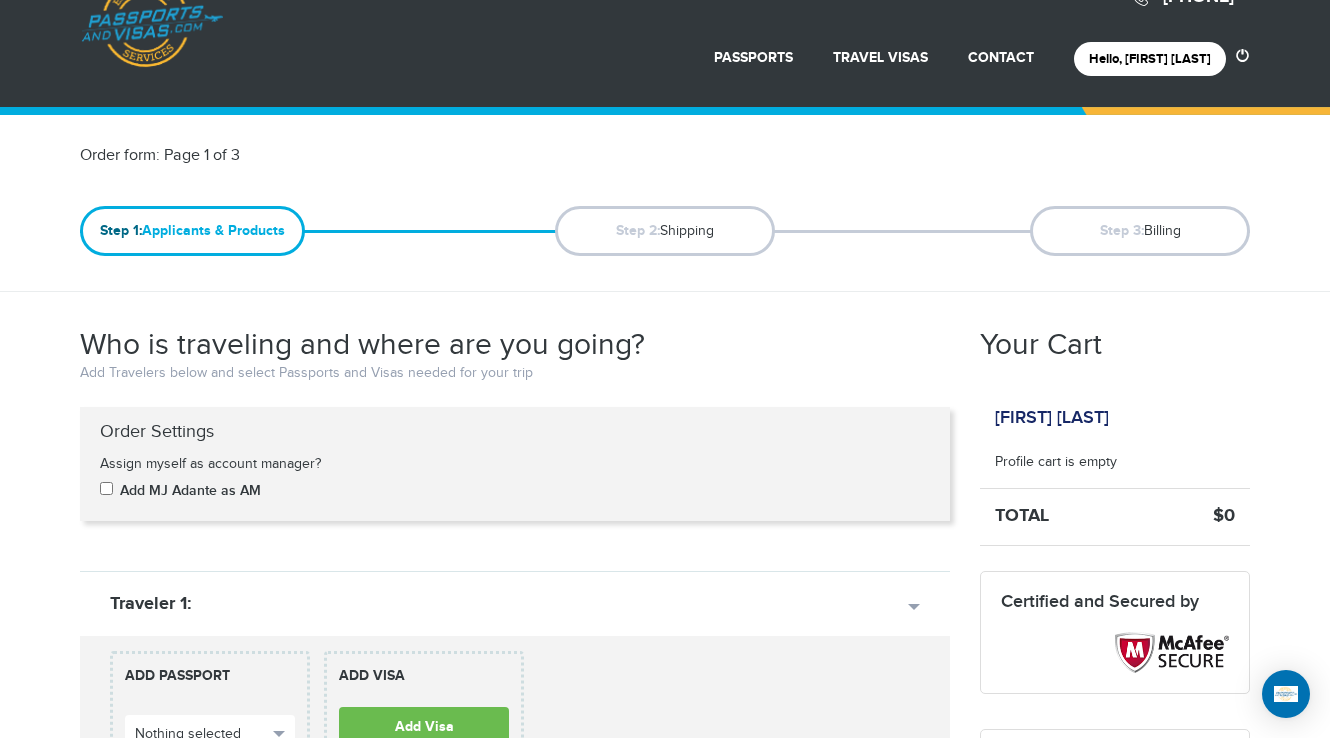 scroll, scrollTop: 400, scrollLeft: 0, axis: vertical 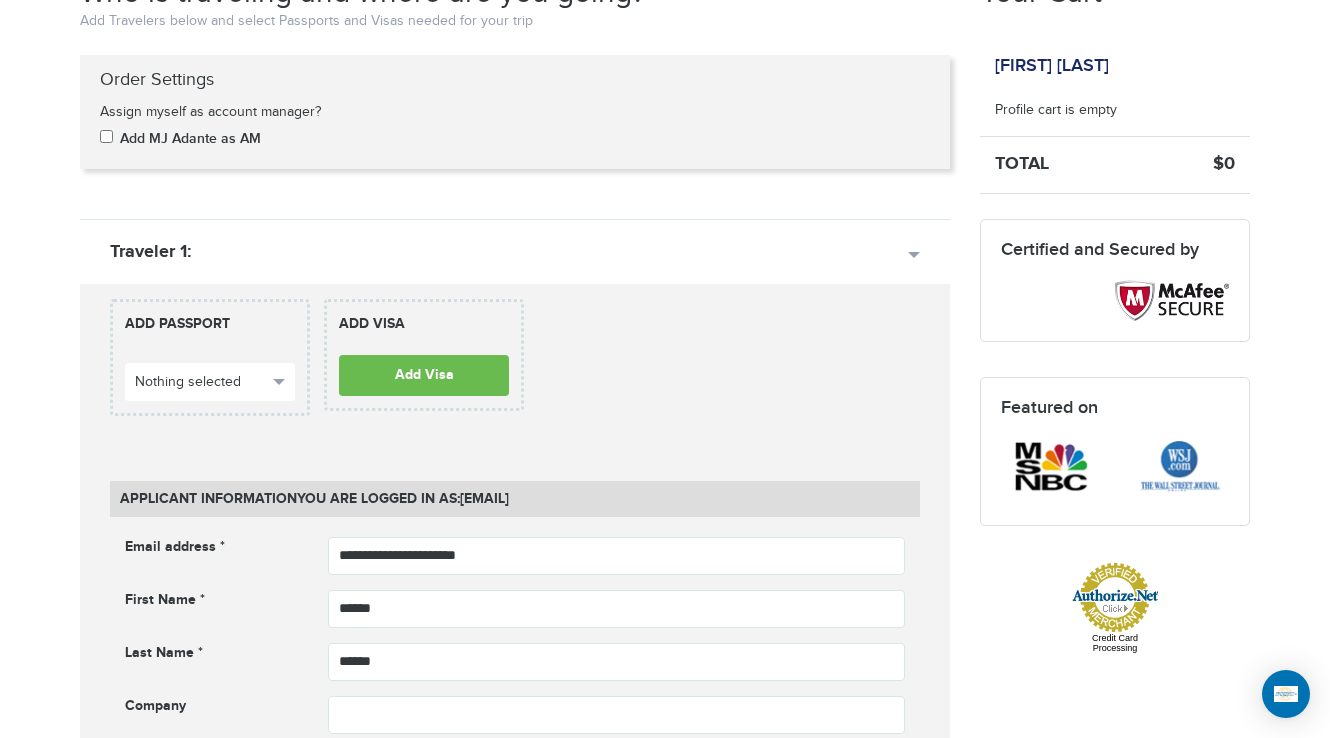 type on "**" 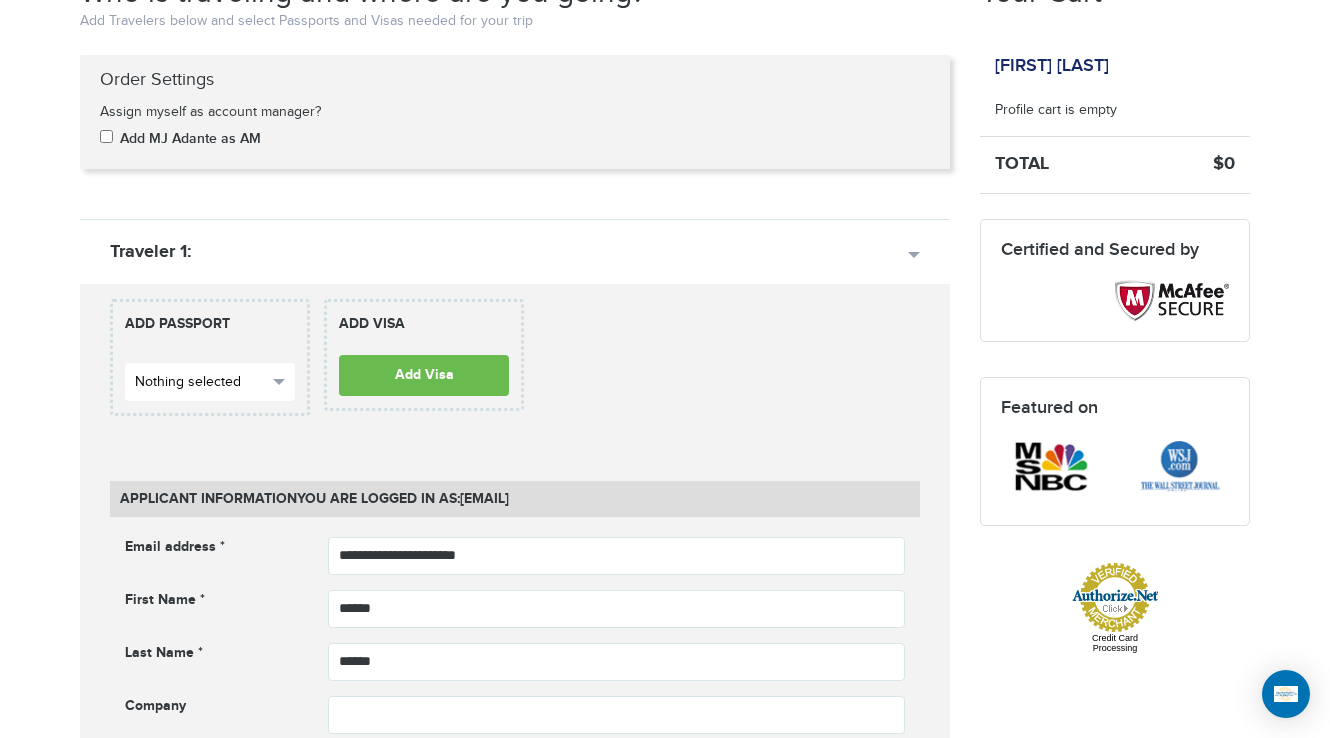 click on "Nothing selected" at bounding box center [201, 382] 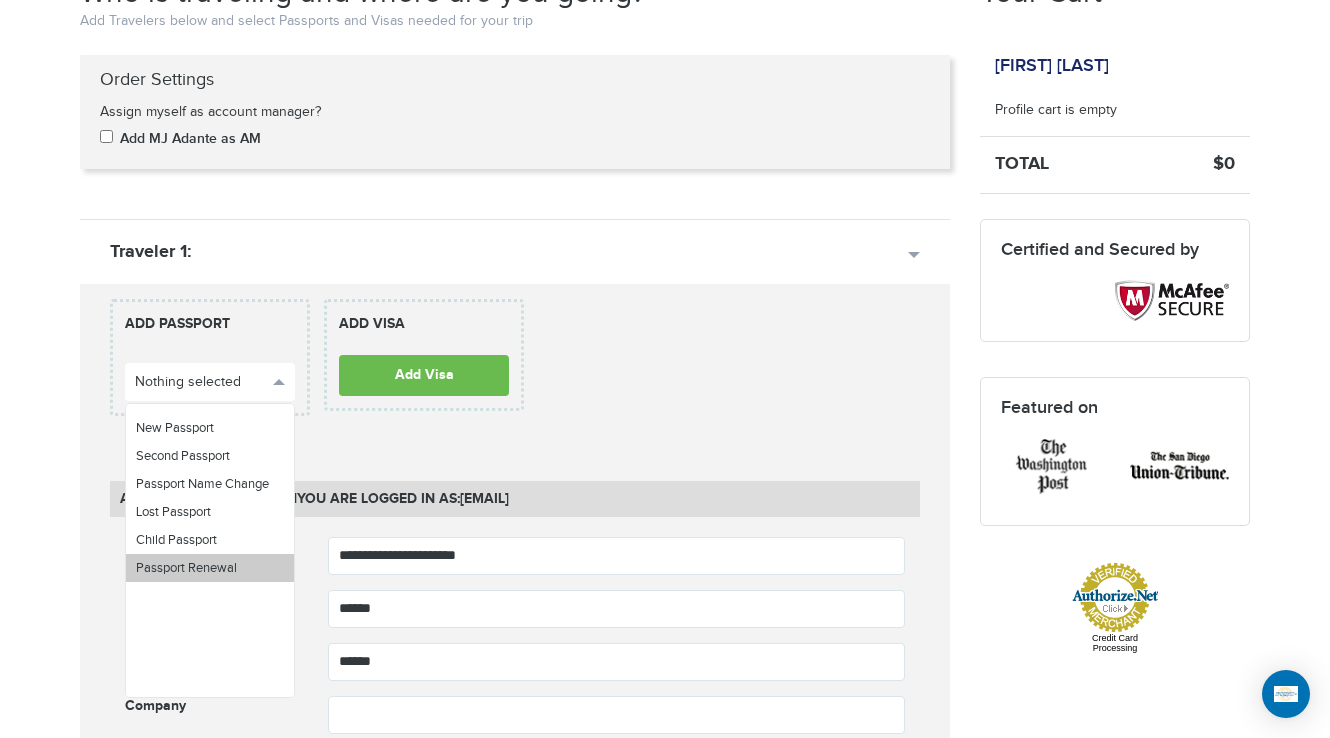 click on "Passport Renewal" at bounding box center (210, 568) 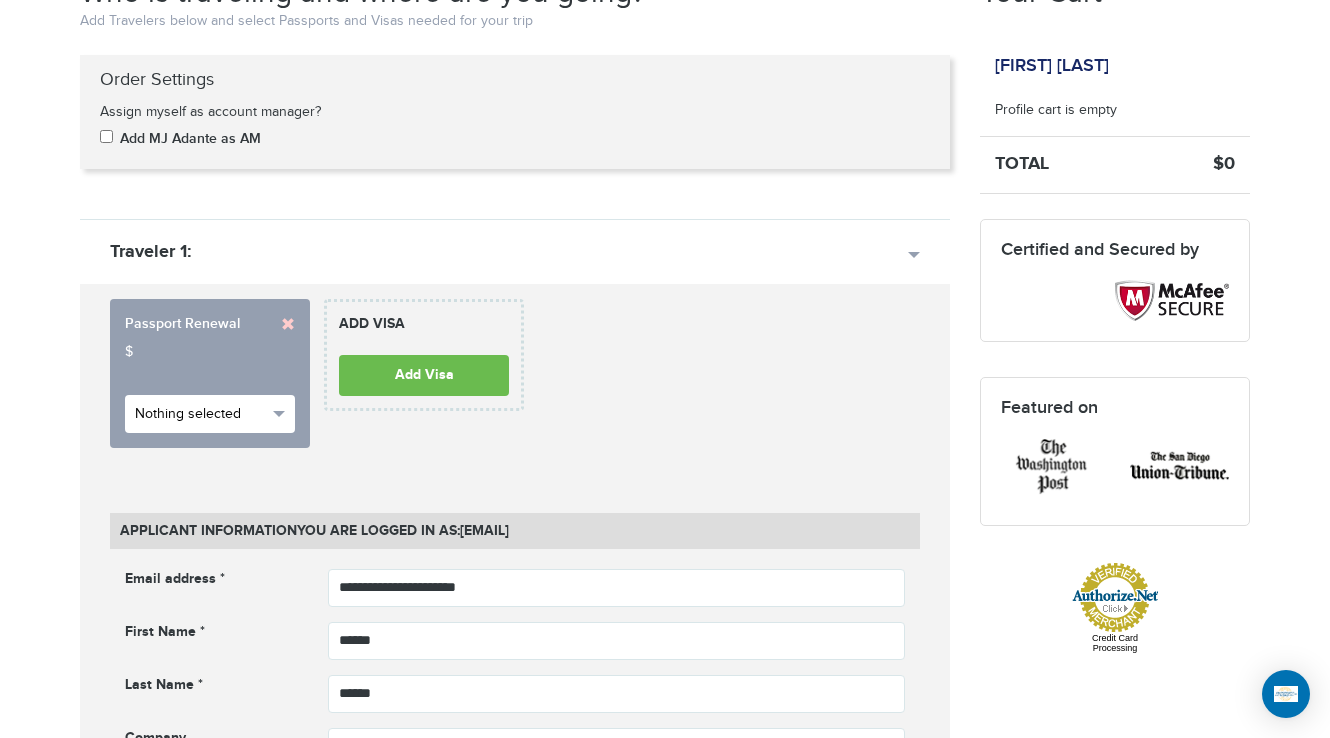 click on "Nothing selected" at bounding box center (201, 414) 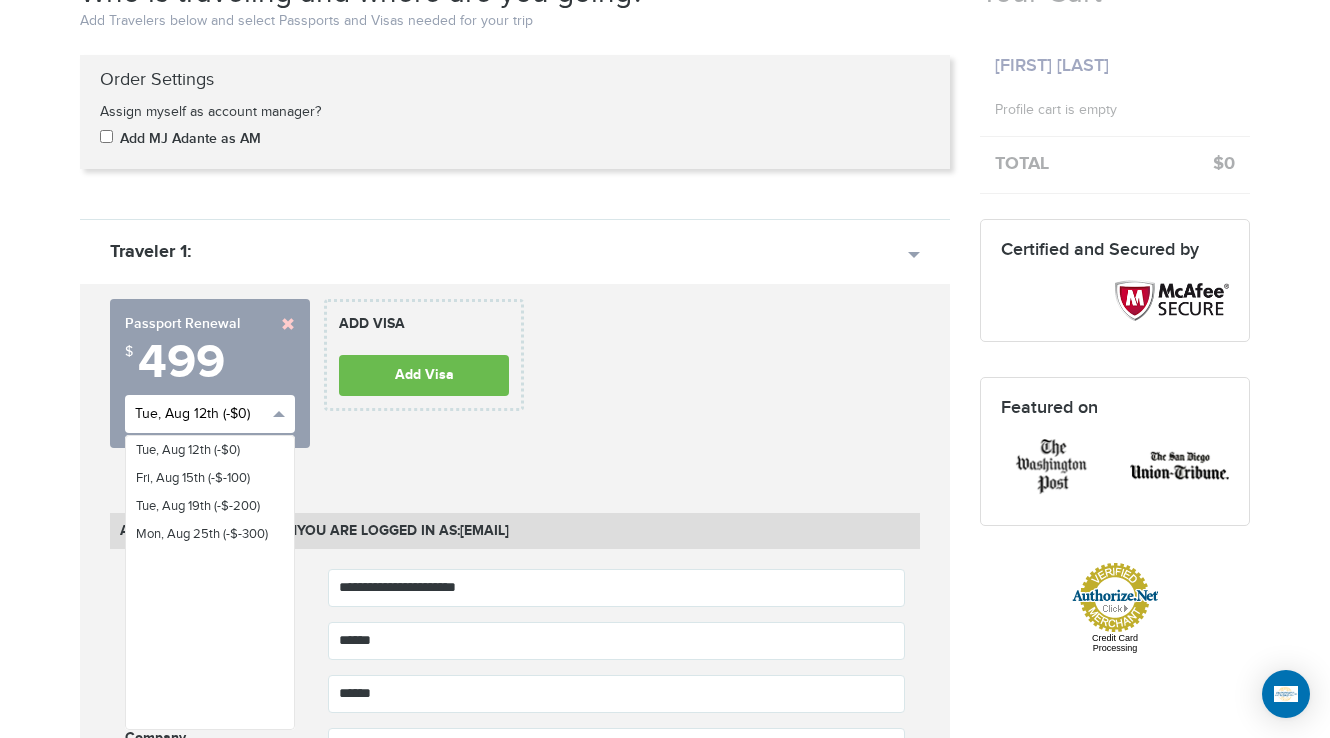 click on "Tue, Aug 12th (-$0)" at bounding box center (201, 414) 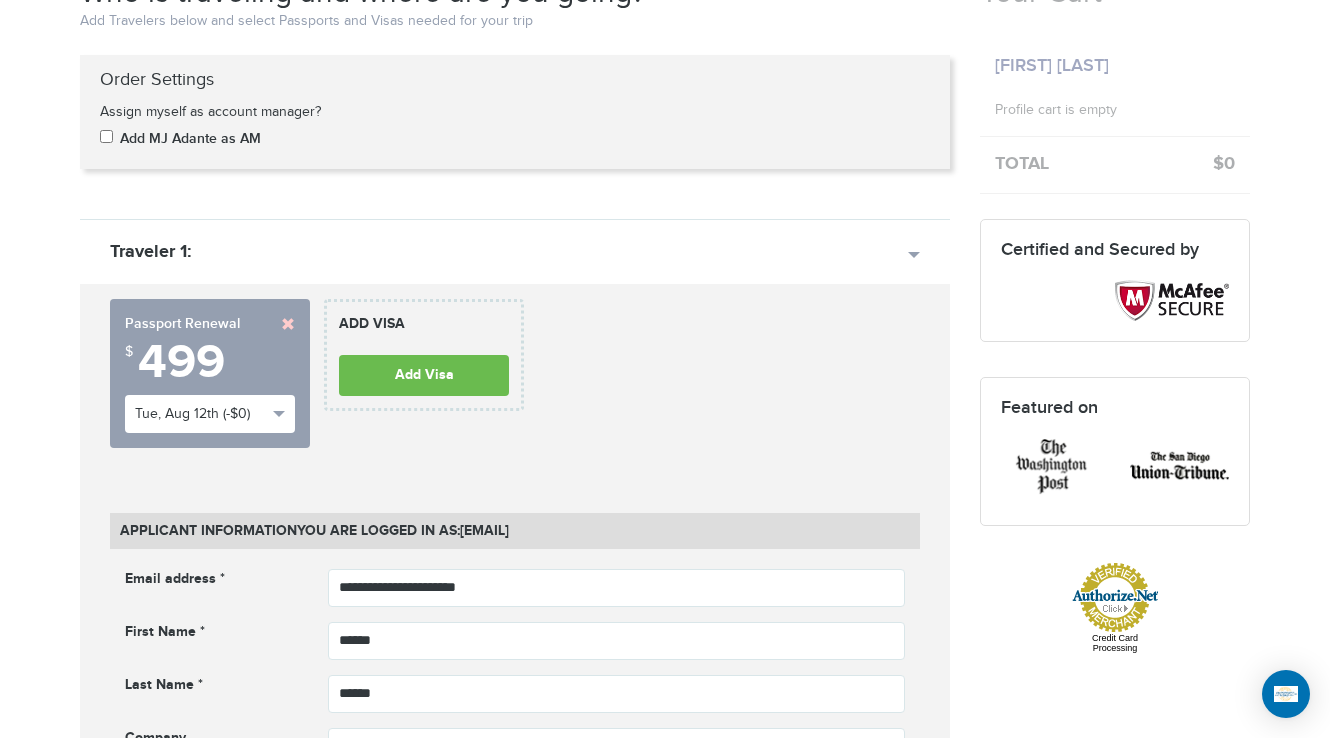 click on "**********" at bounding box center (317, 381) 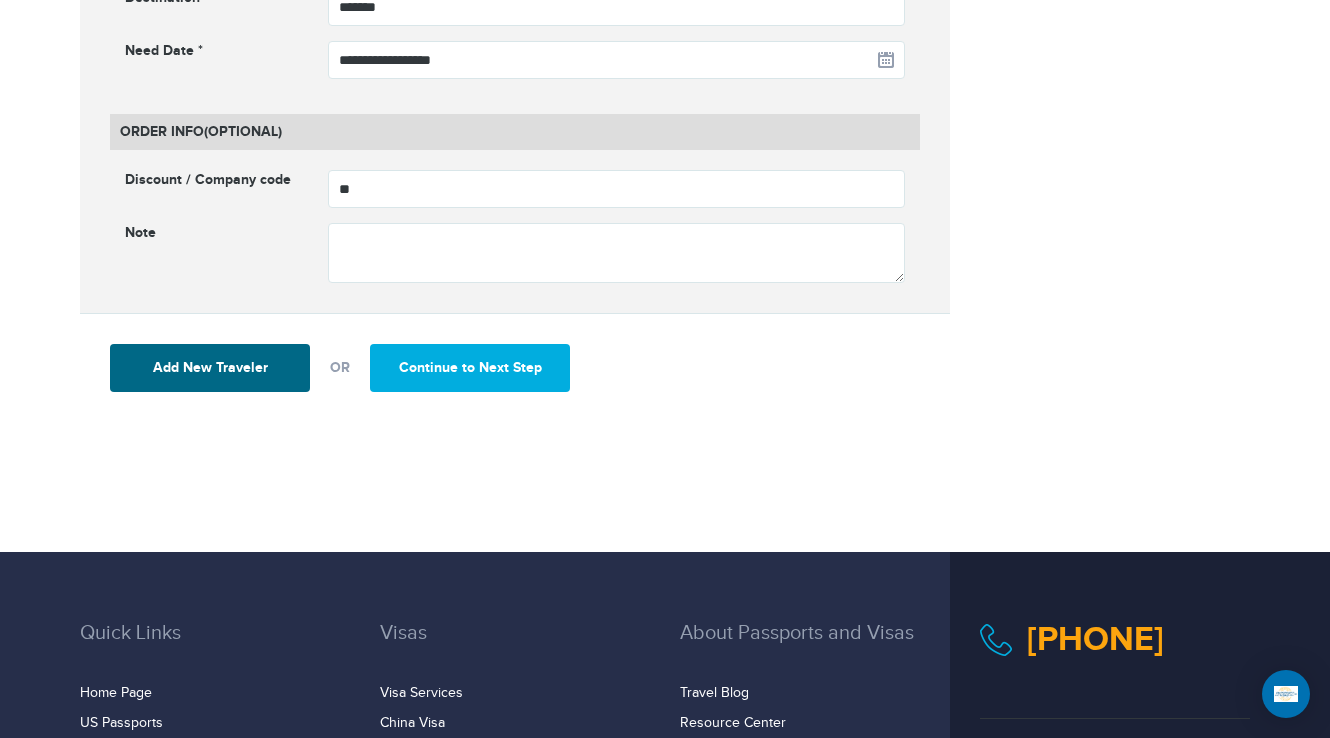 scroll, scrollTop: 2400, scrollLeft: 0, axis: vertical 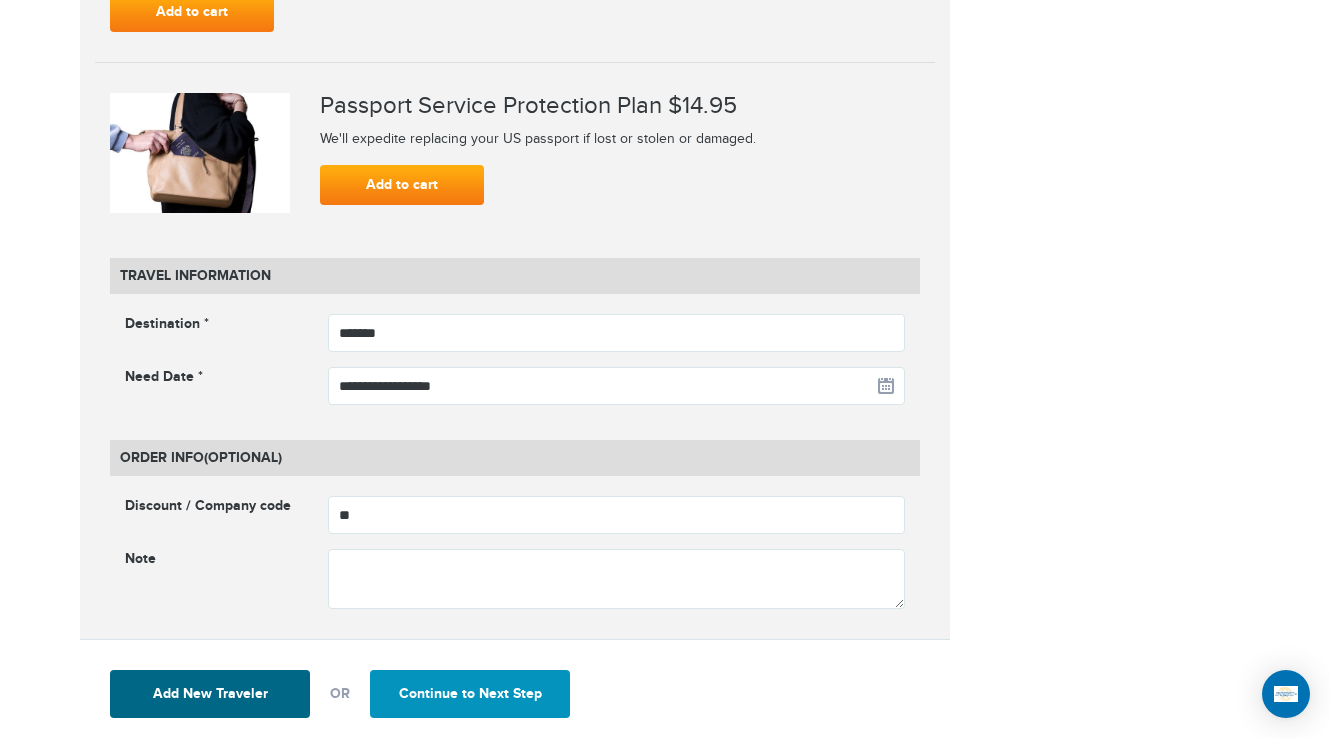 click on "Continue to Next Step" at bounding box center [470, 694] 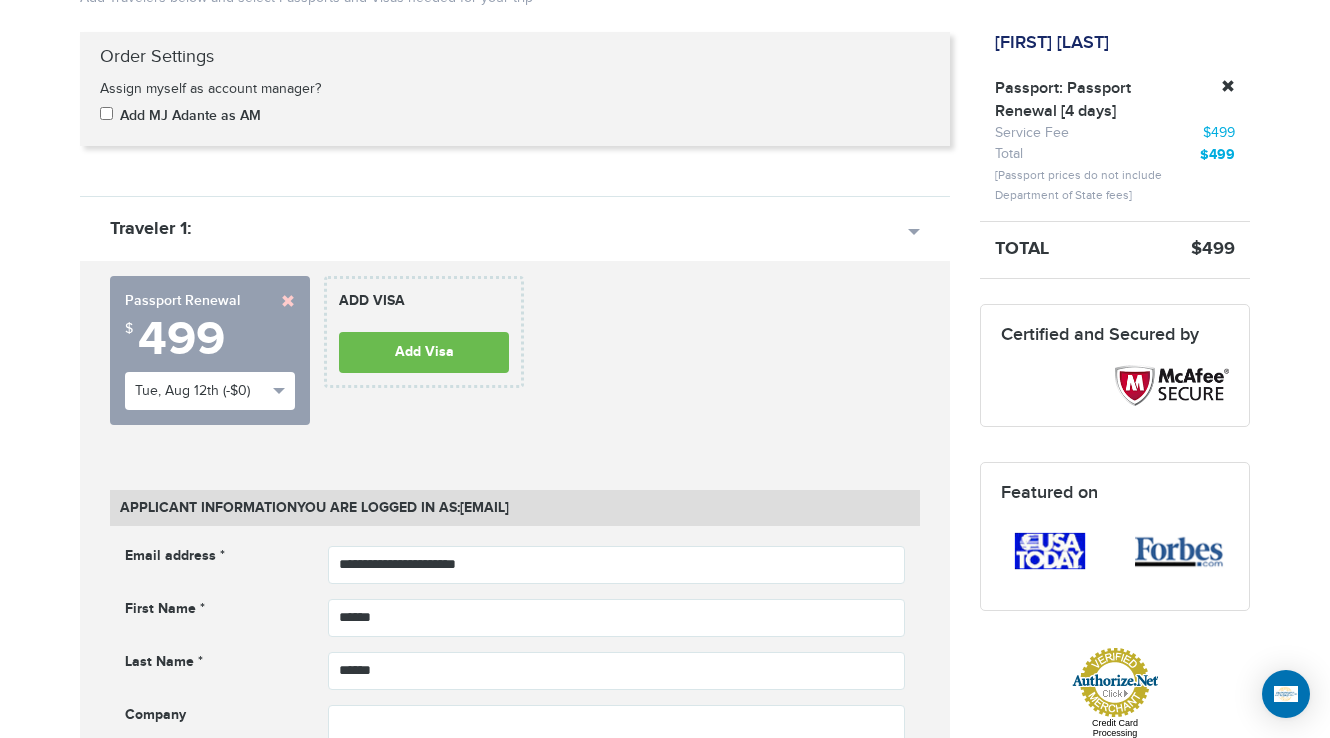scroll, scrollTop: 400, scrollLeft: 0, axis: vertical 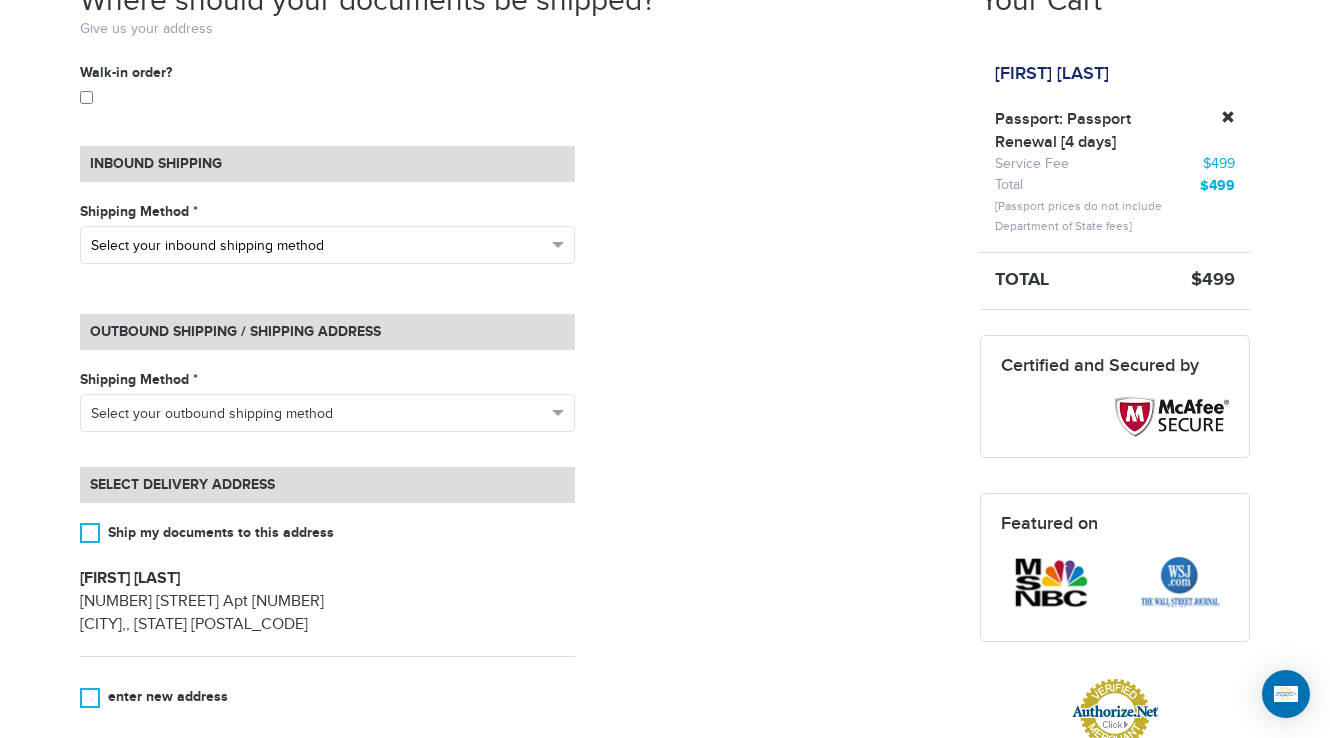 click on "Select your inbound shipping method" at bounding box center (318, 246) 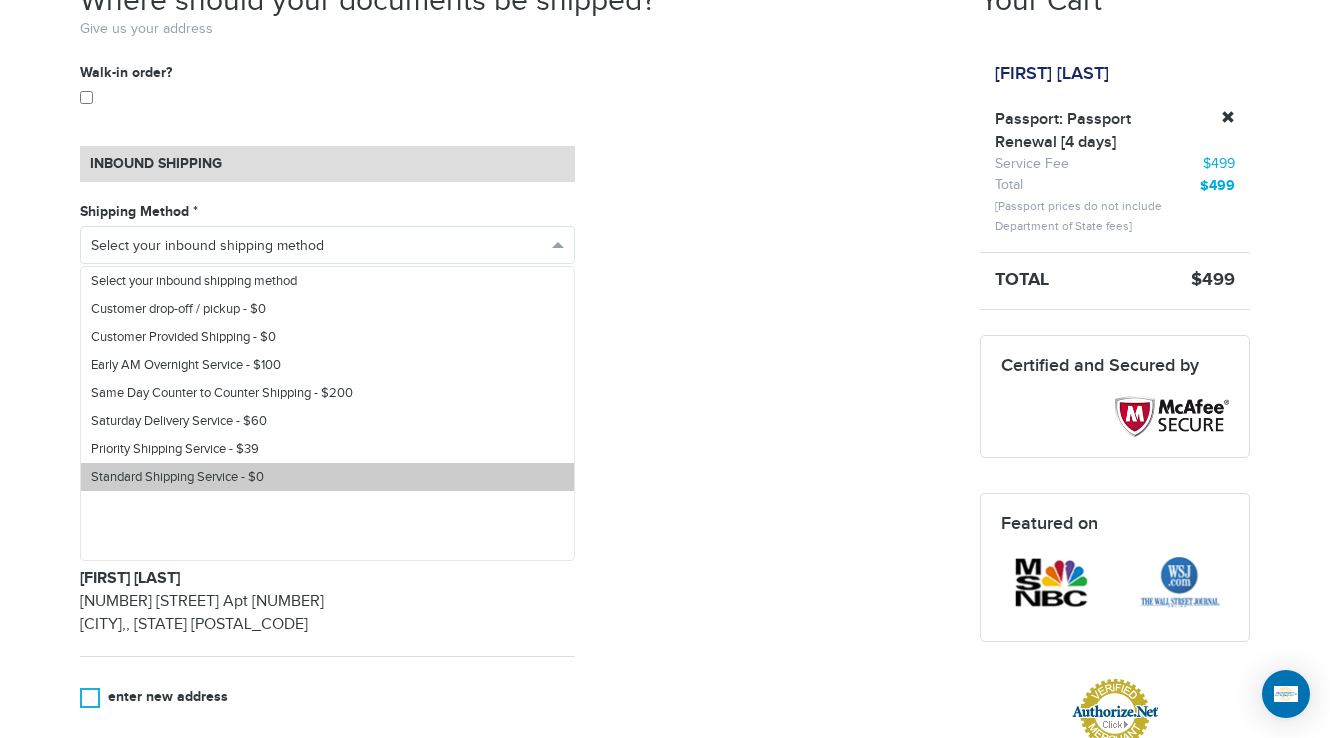 click on "Standard Shipping Service - $0" at bounding box center (177, 477) 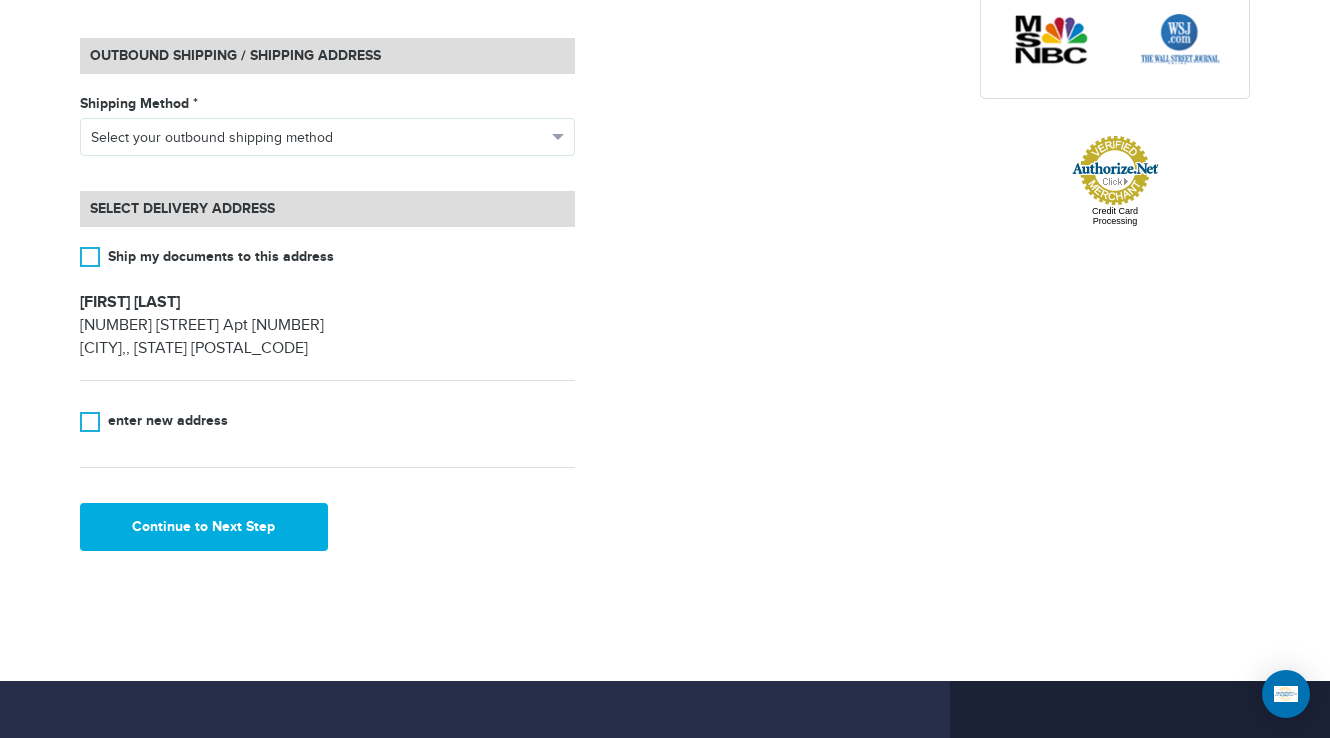 scroll, scrollTop: 700, scrollLeft: 0, axis: vertical 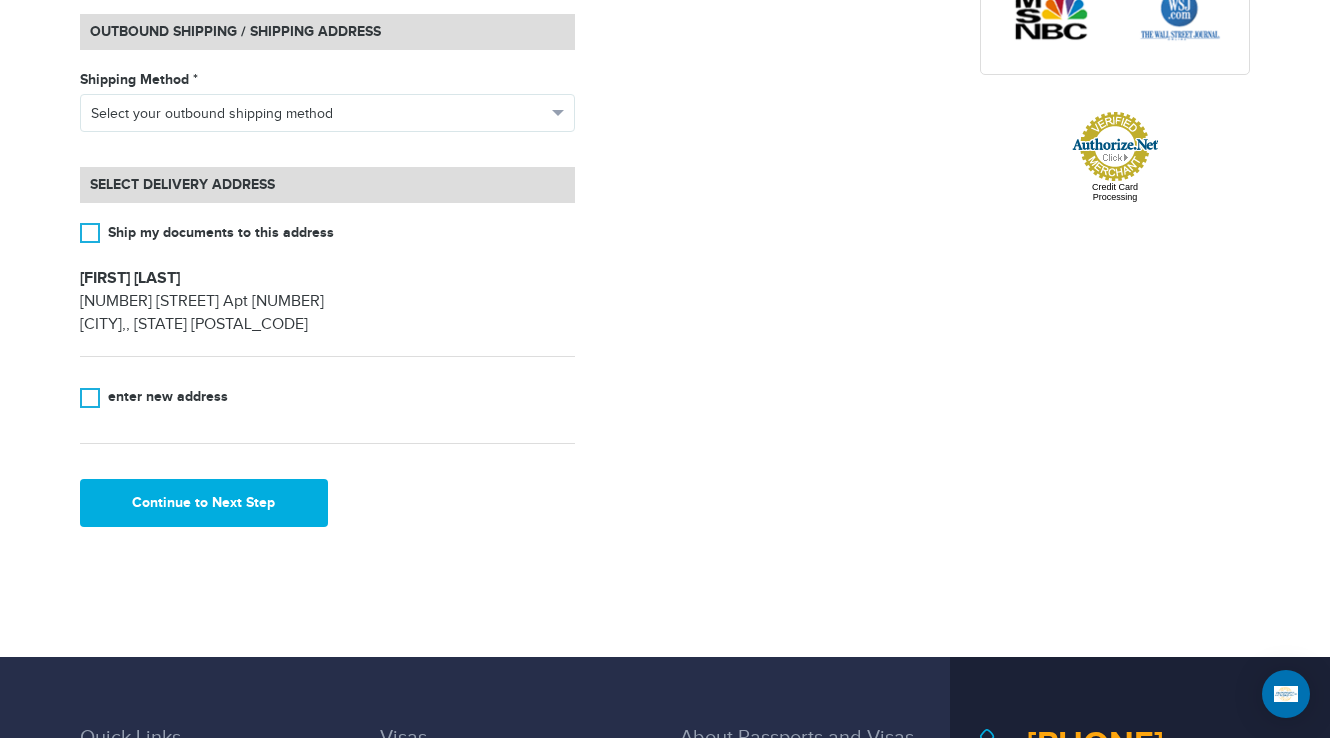 click on "Shipping Method *" at bounding box center [327, 80] 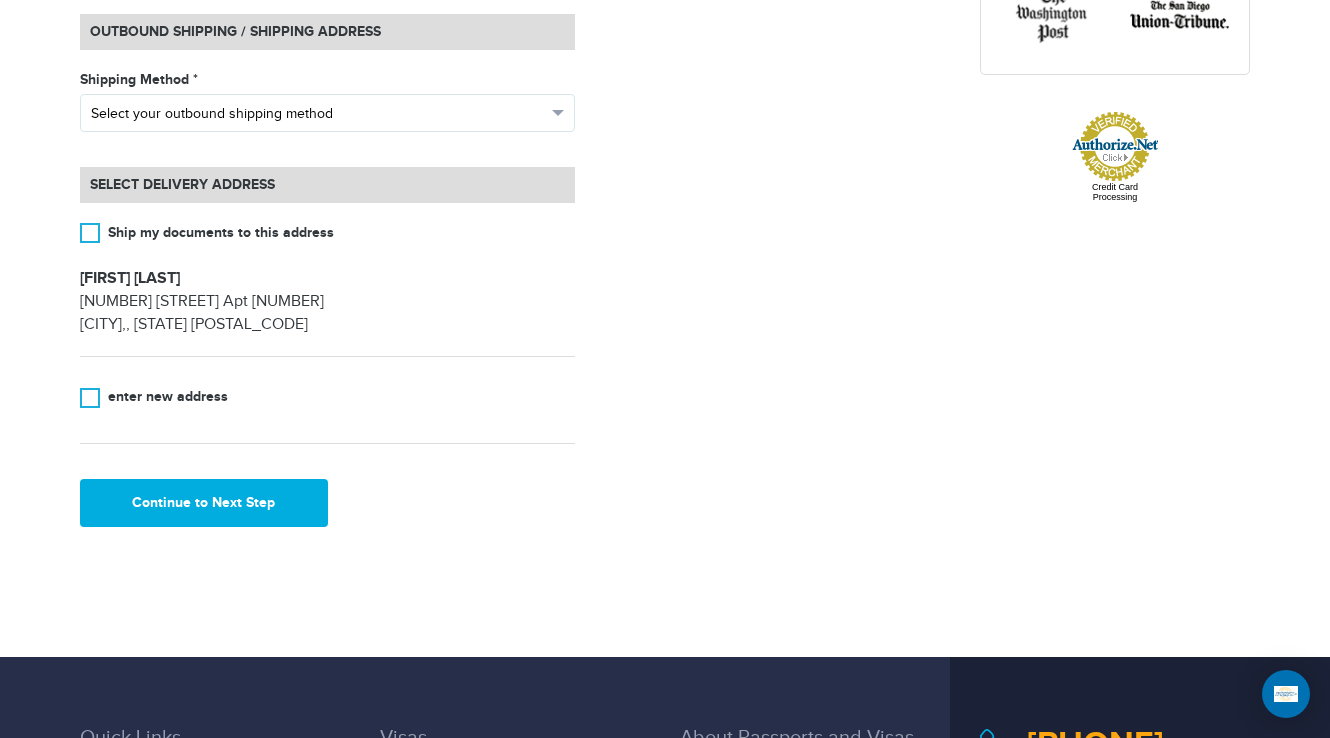 click on "Select your outbound shipping method" at bounding box center [318, 114] 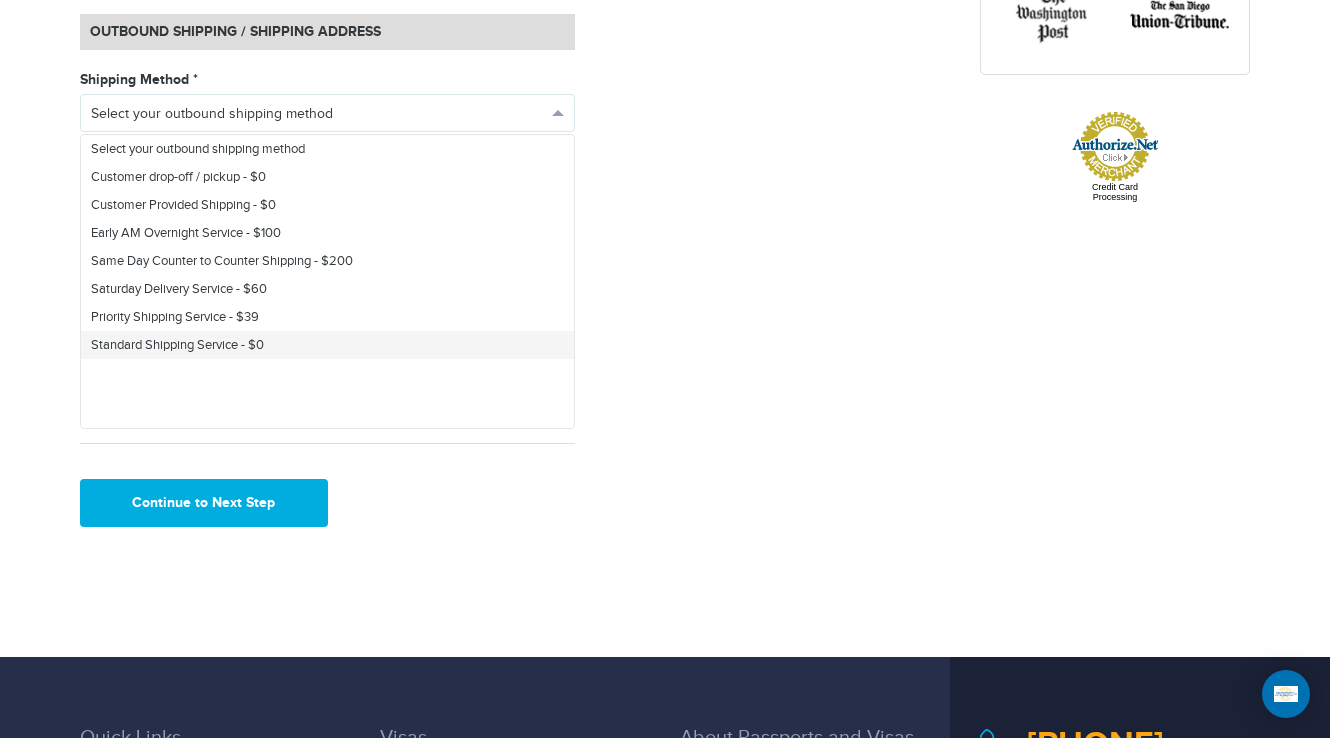 click on "Standard Shipping Service - $0" at bounding box center [327, 345] 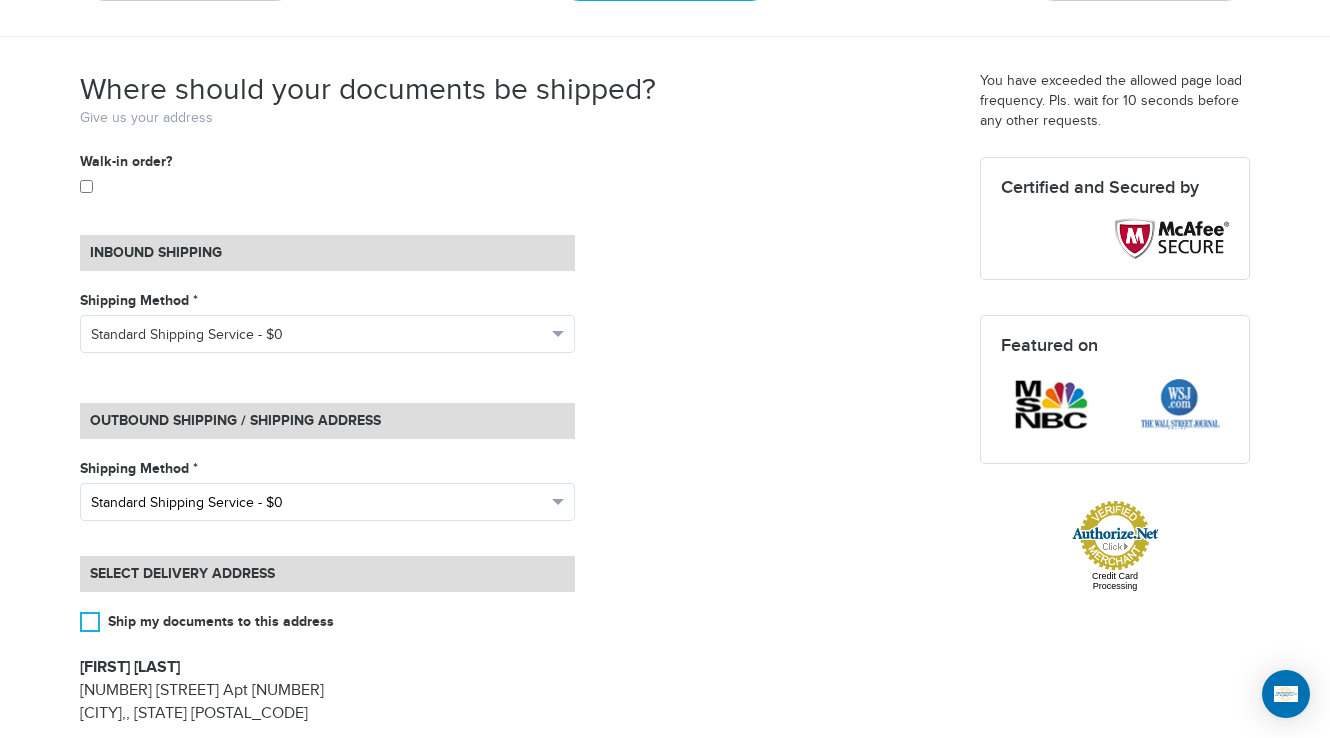 scroll, scrollTop: 200, scrollLeft: 0, axis: vertical 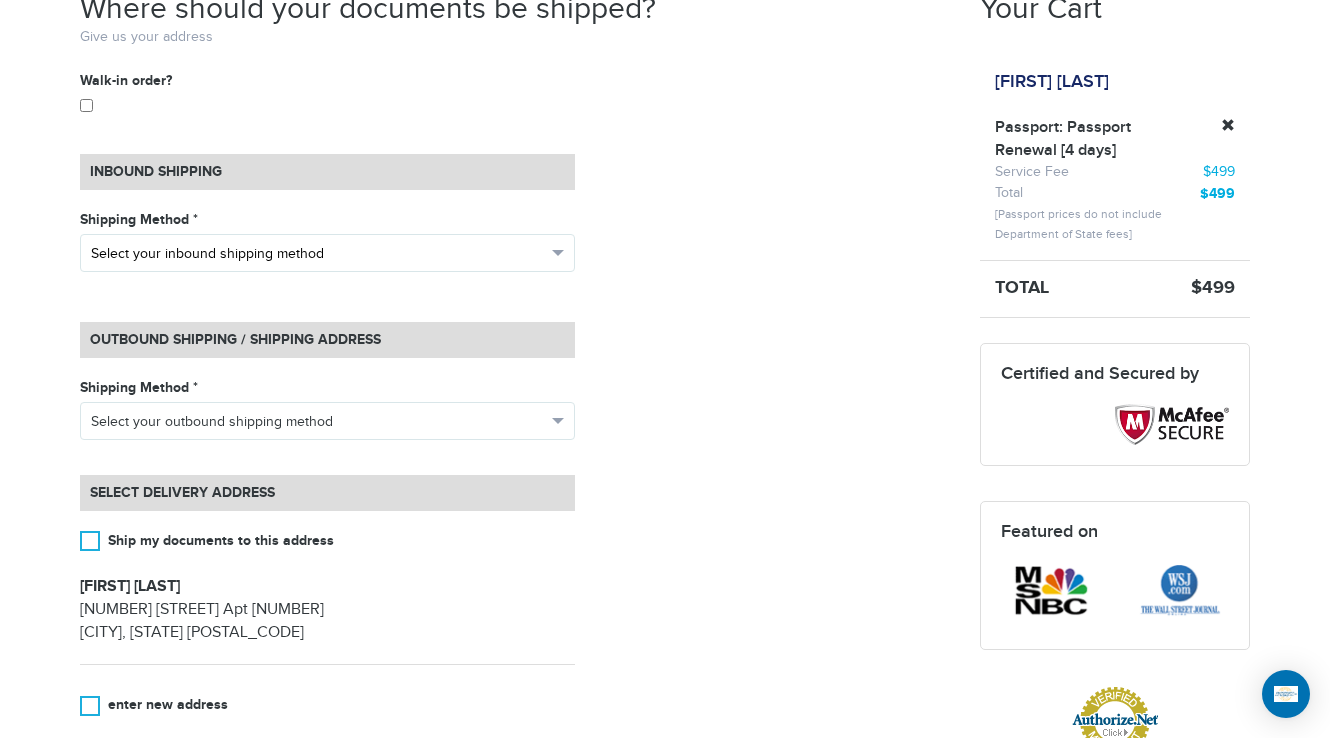 click on "Select your inbound shipping method" at bounding box center (318, 254) 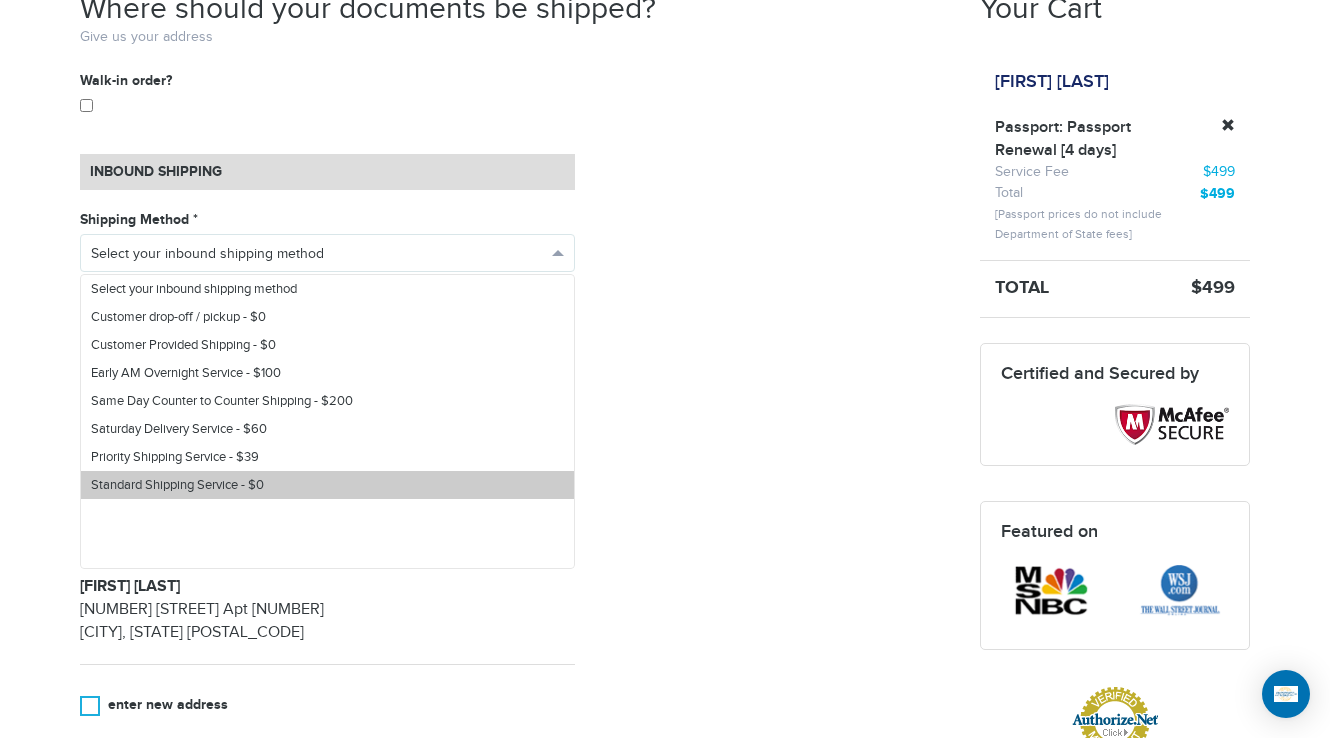 click on "Standard Shipping Service - $0" at bounding box center [177, 485] 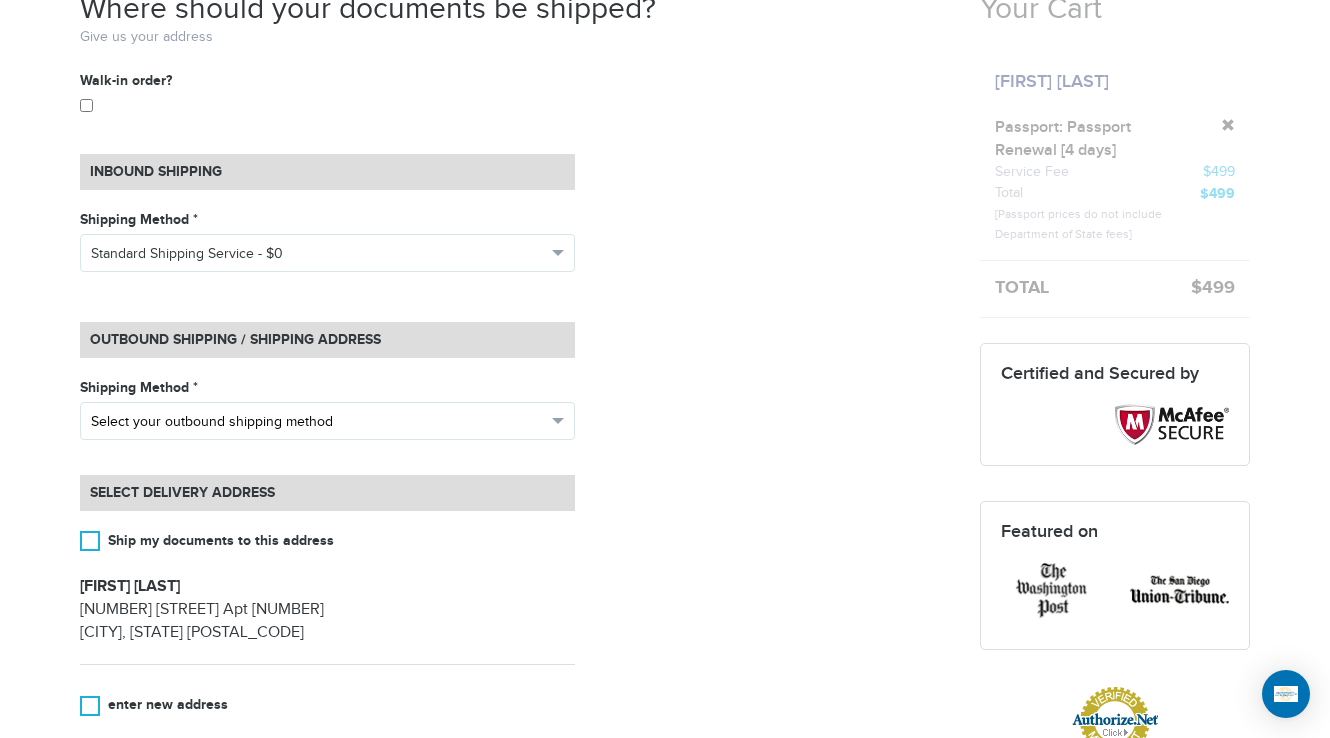 click on "Select your outbound shipping method" at bounding box center (318, 422) 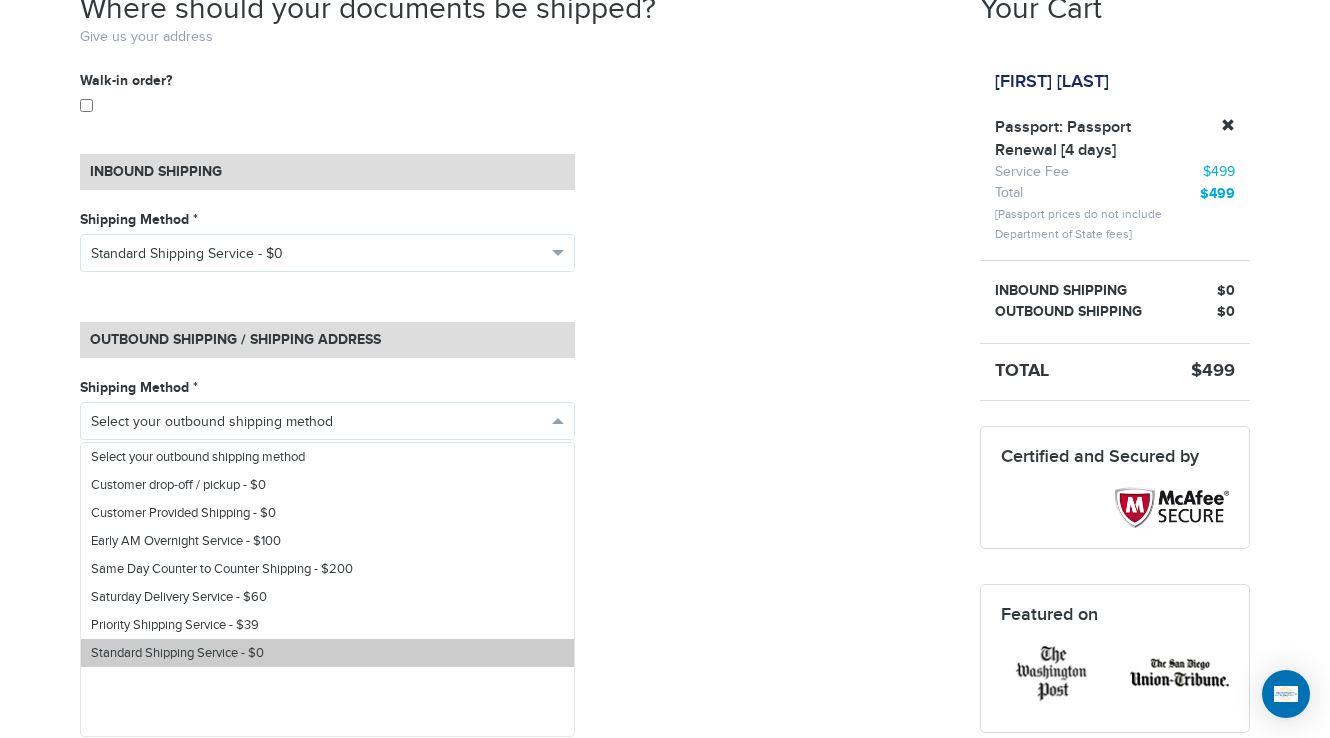 click on "Standard Shipping Service - $0" at bounding box center (327, 653) 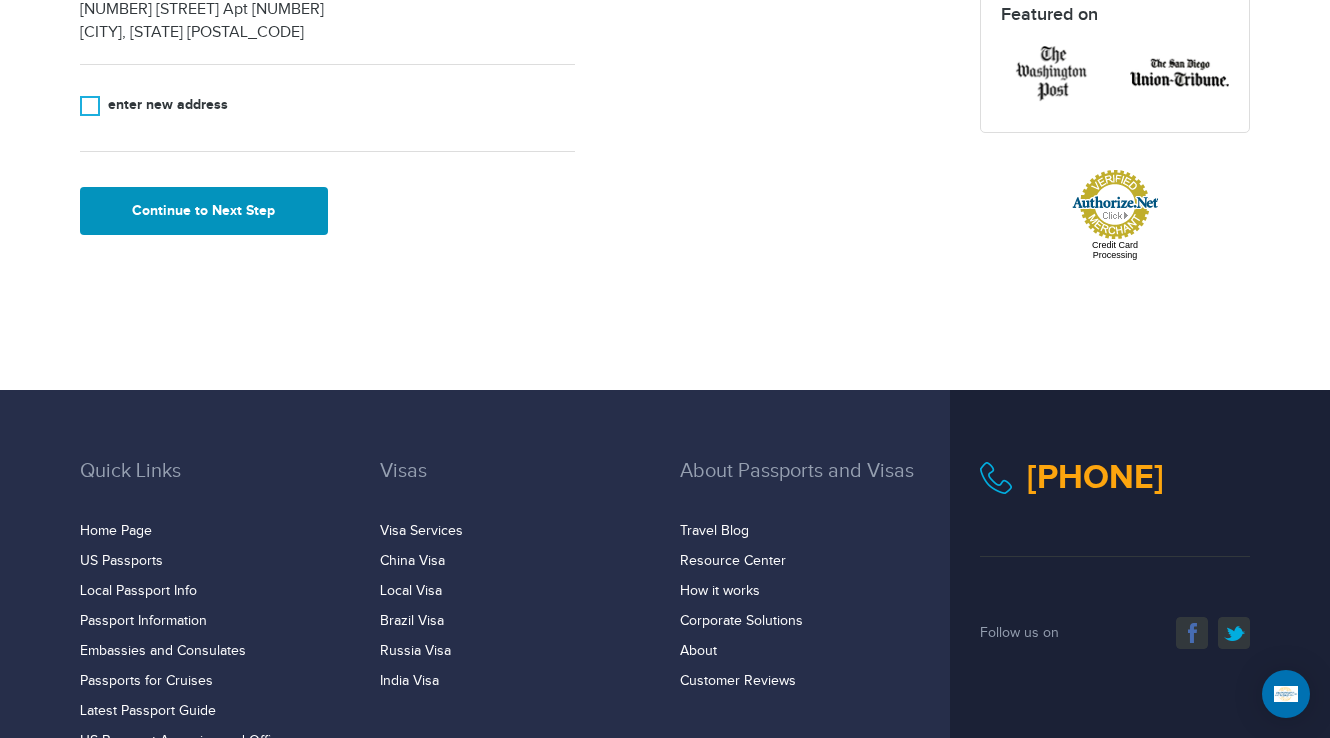 click on "Continue to Next Step" at bounding box center (204, 211) 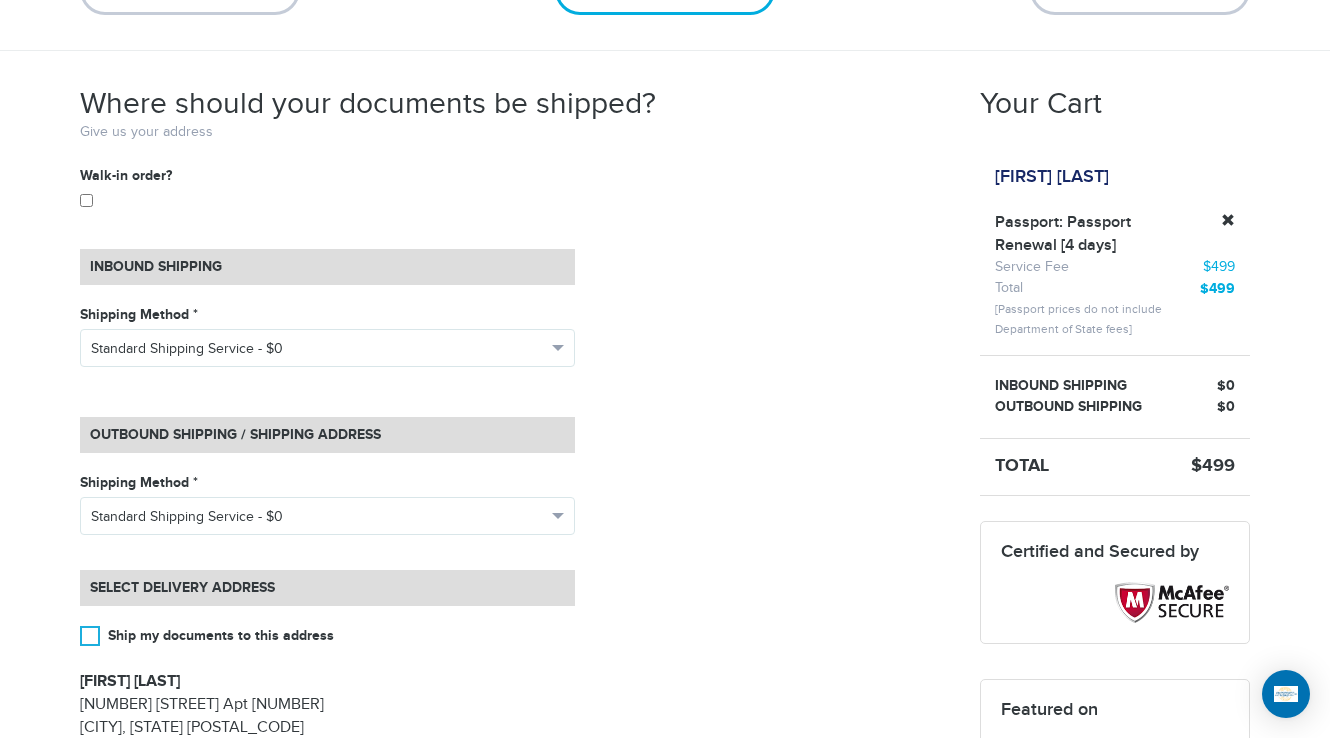 scroll, scrollTop: 284, scrollLeft: 0, axis: vertical 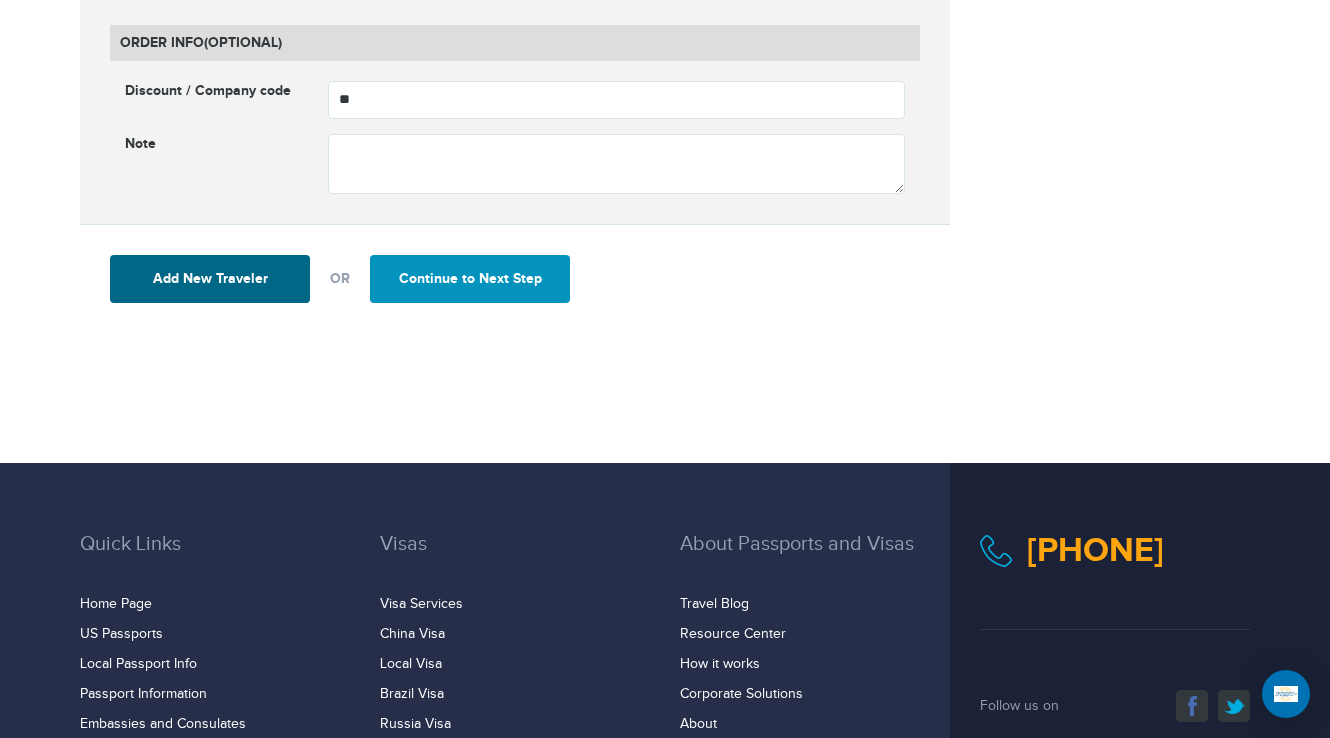 click on "Continue to Next Step" at bounding box center (470, 279) 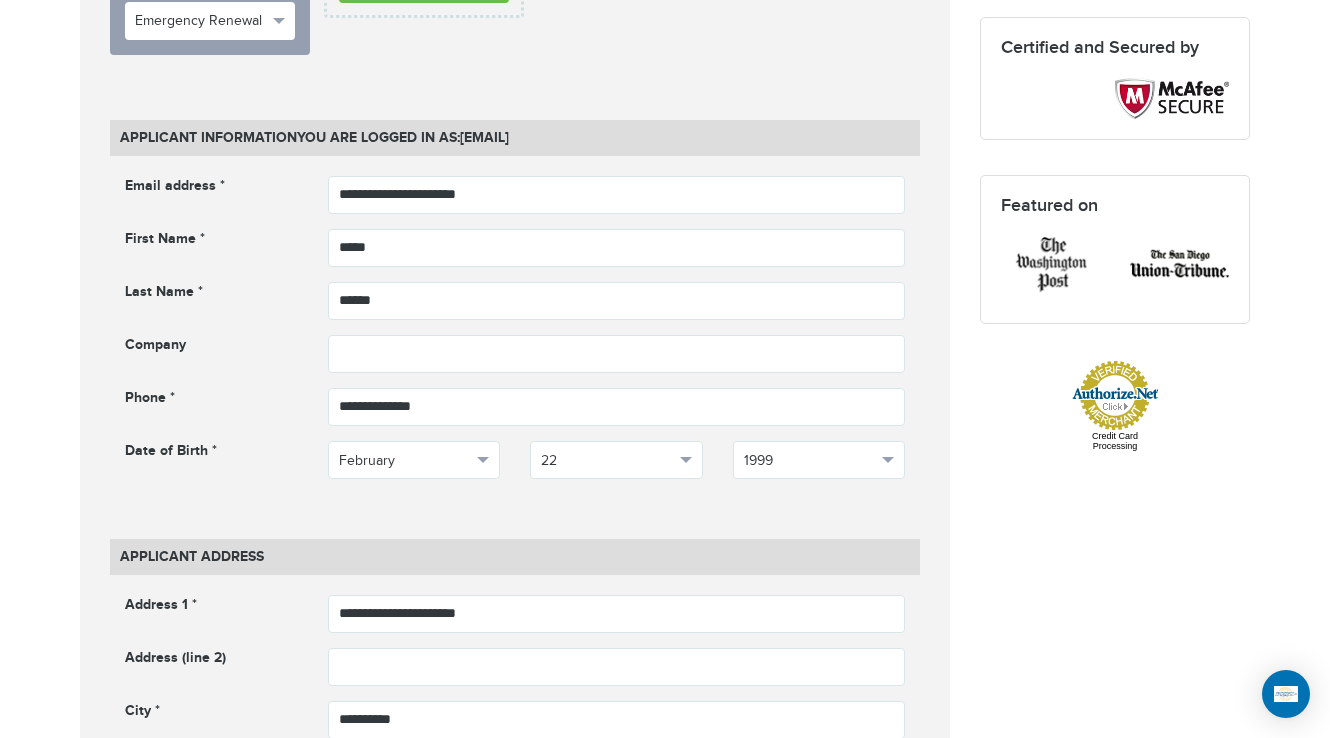 scroll, scrollTop: 792, scrollLeft: 0, axis: vertical 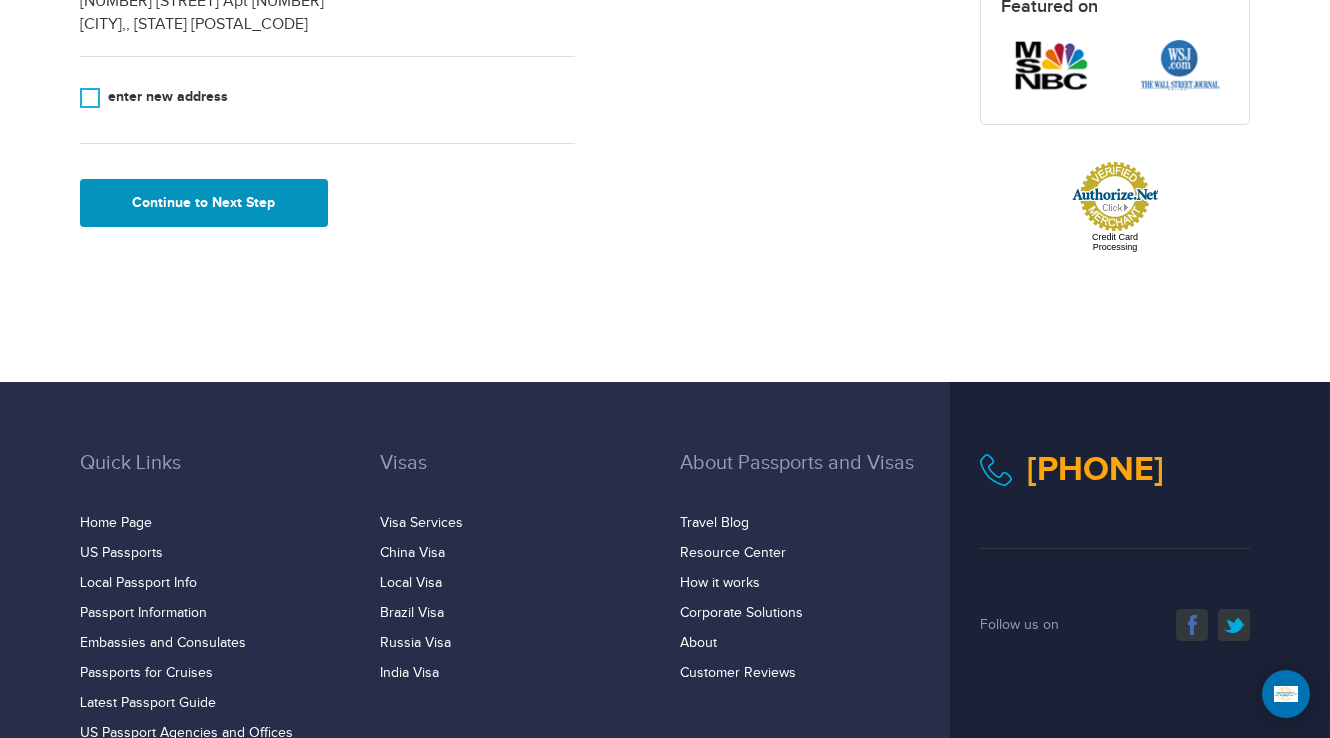 click on "Continue to Next Step" at bounding box center [204, 203] 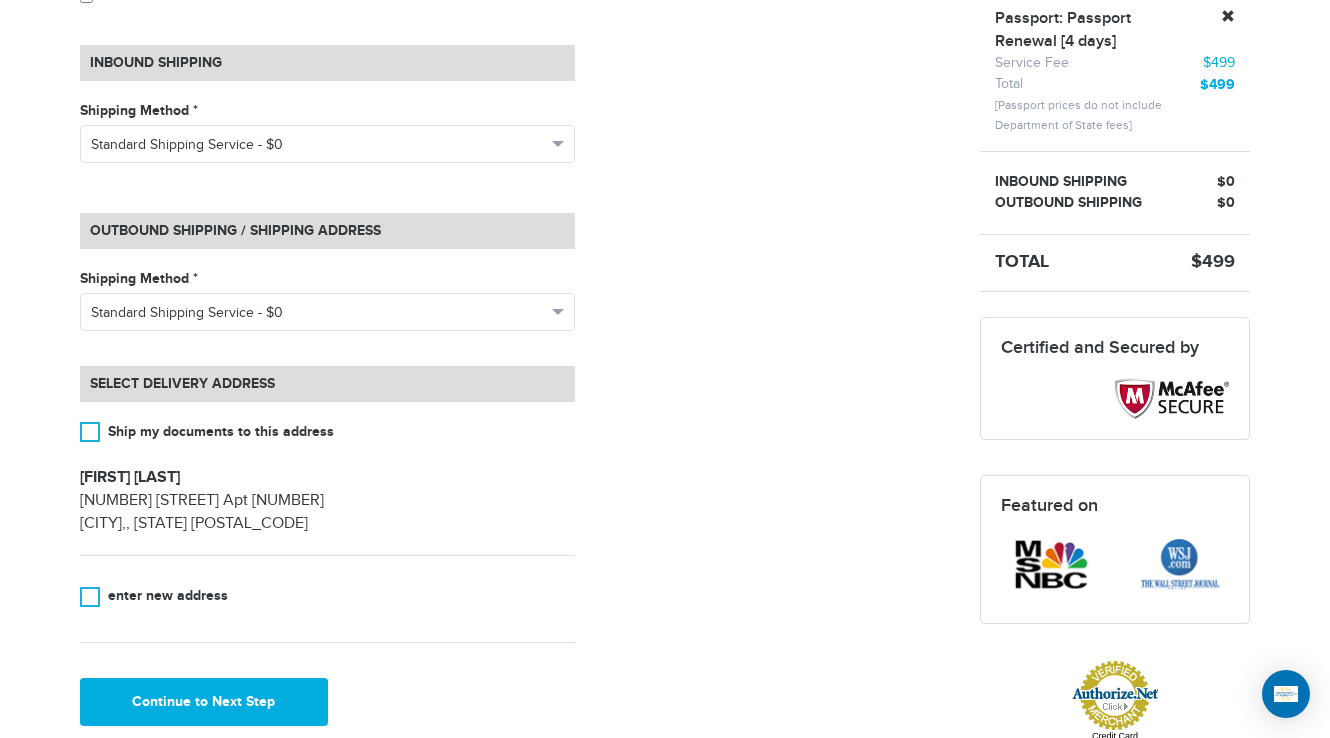 scroll, scrollTop: 492, scrollLeft: 0, axis: vertical 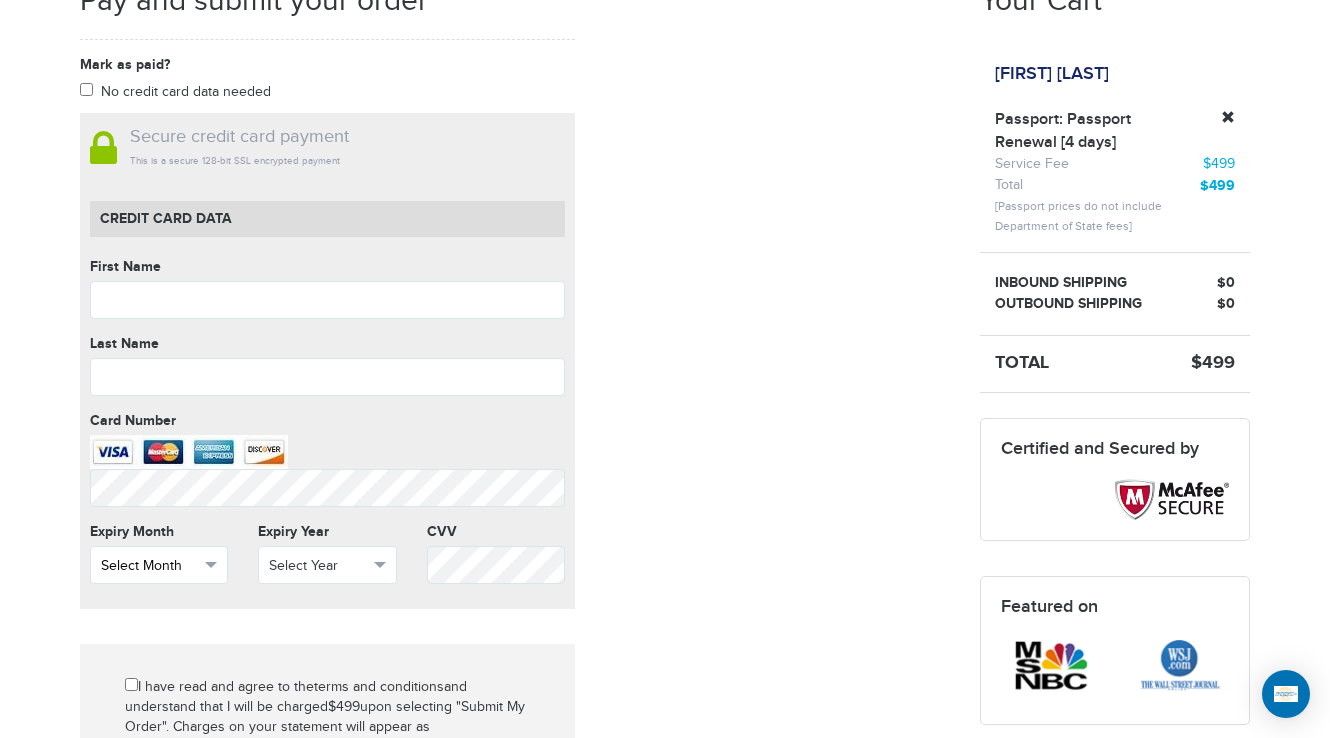 click on "Select Month" at bounding box center [150, 566] 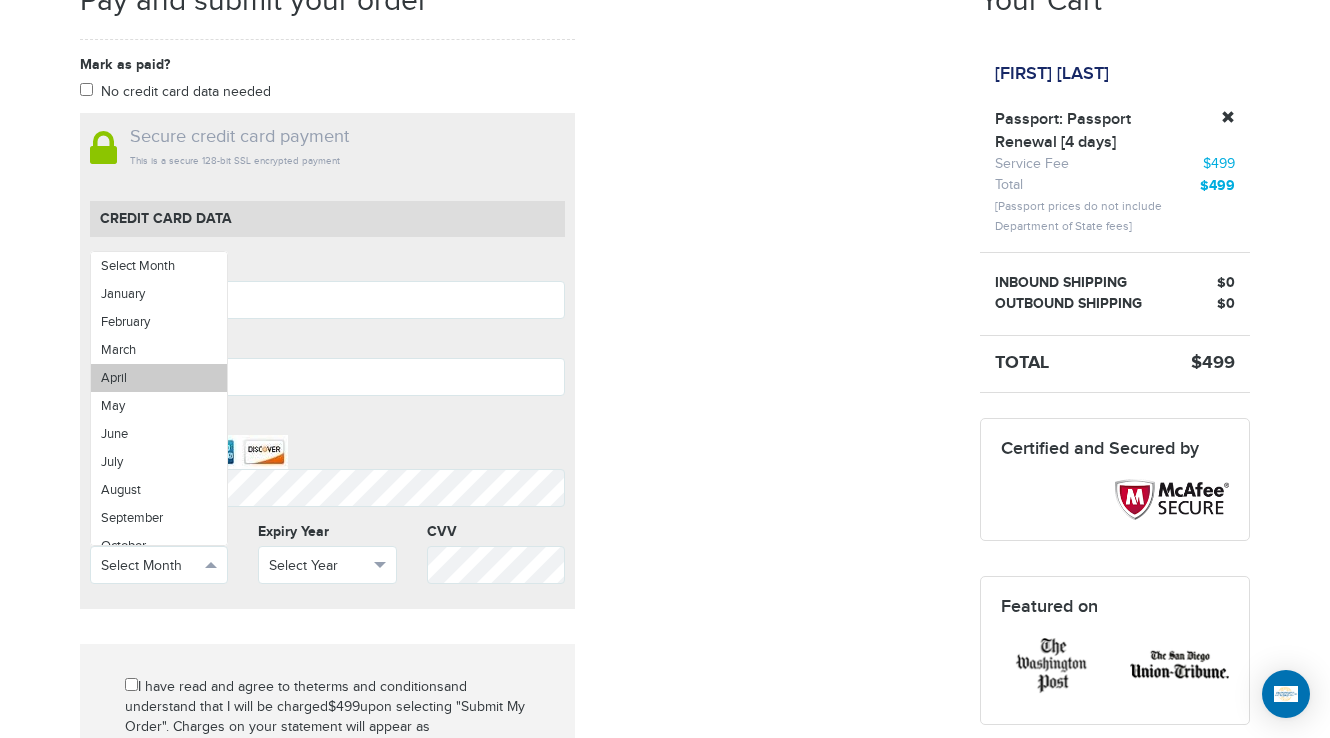 click on "April" at bounding box center (159, 378) 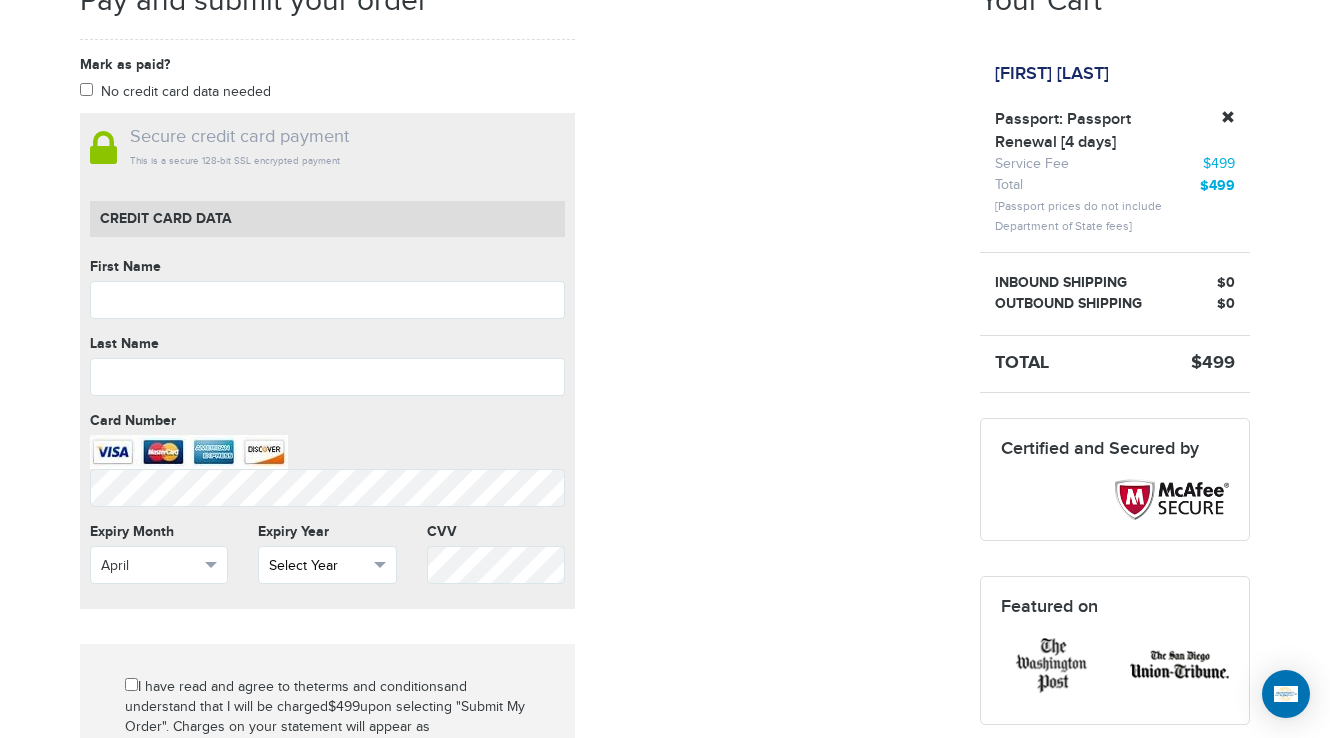 click on "Select Year" at bounding box center (327, 565) 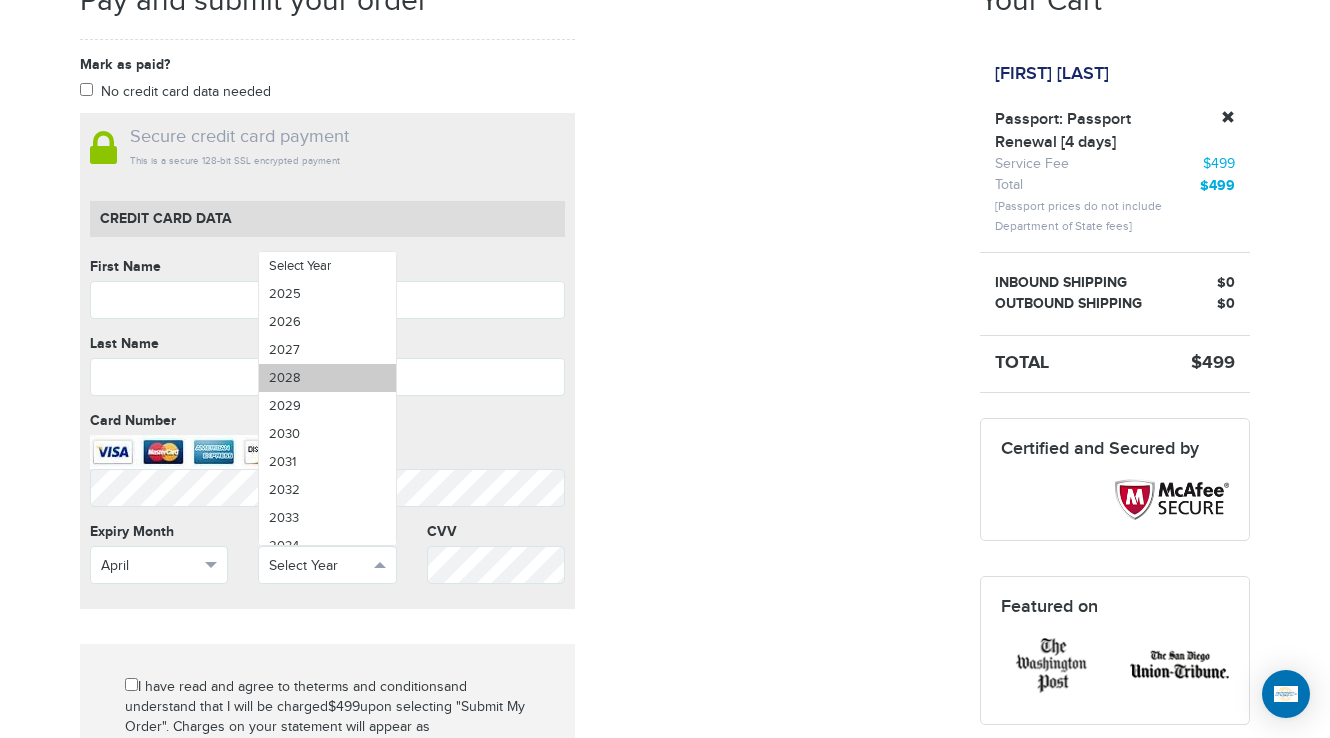 click on "2028" at bounding box center (327, 378) 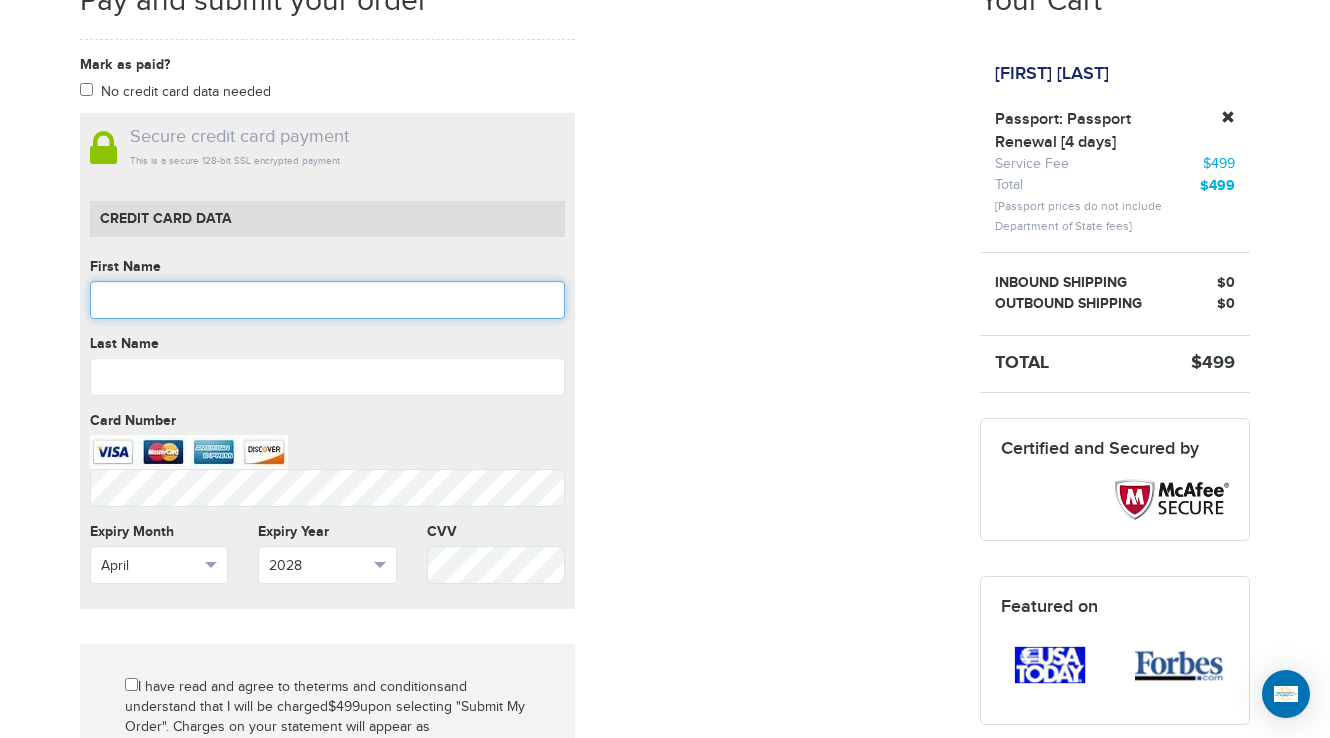 click at bounding box center (327, 300) 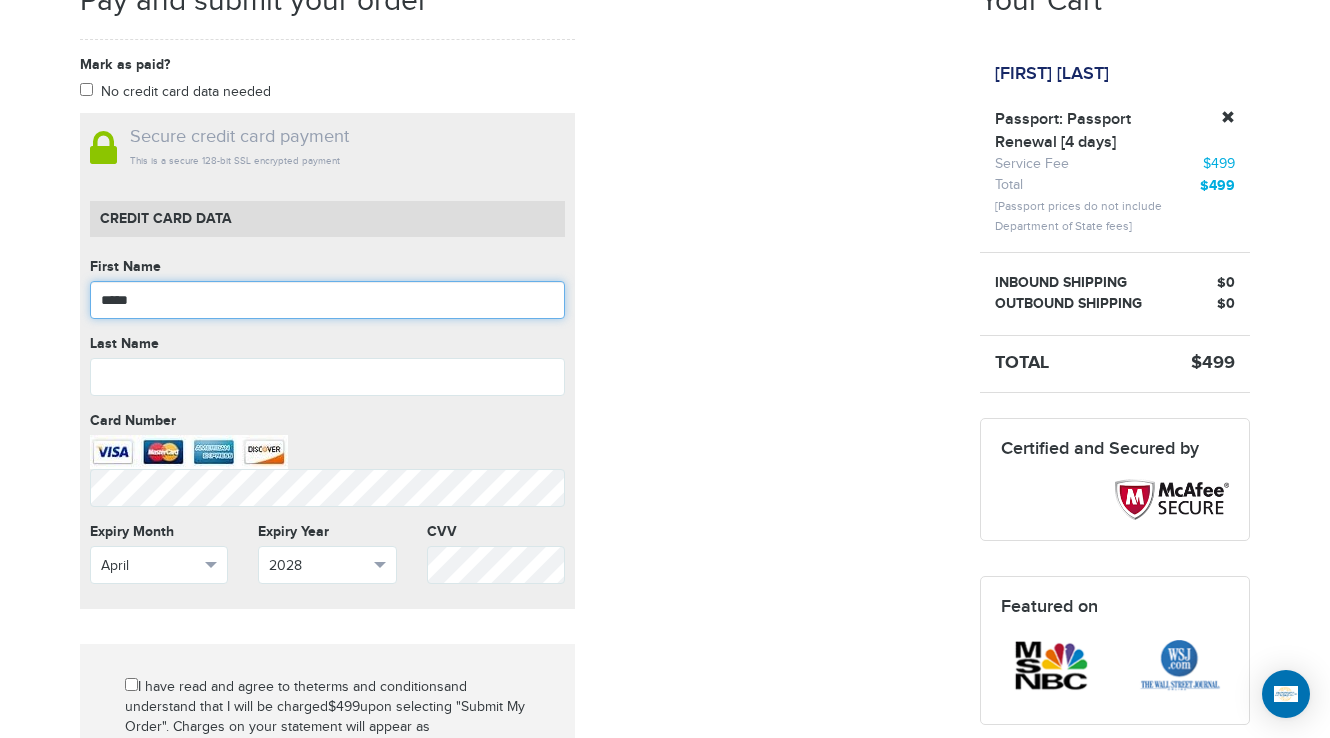 type on "*****" 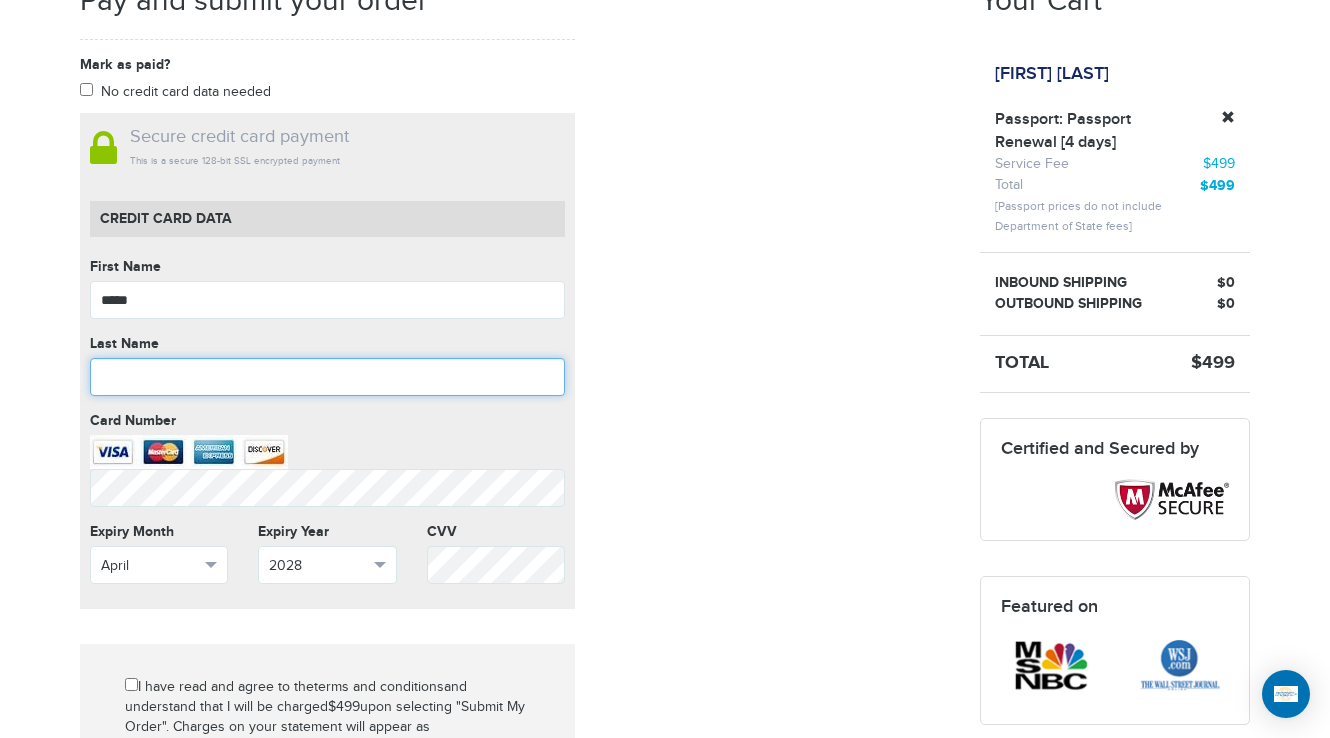 click at bounding box center [327, 377] 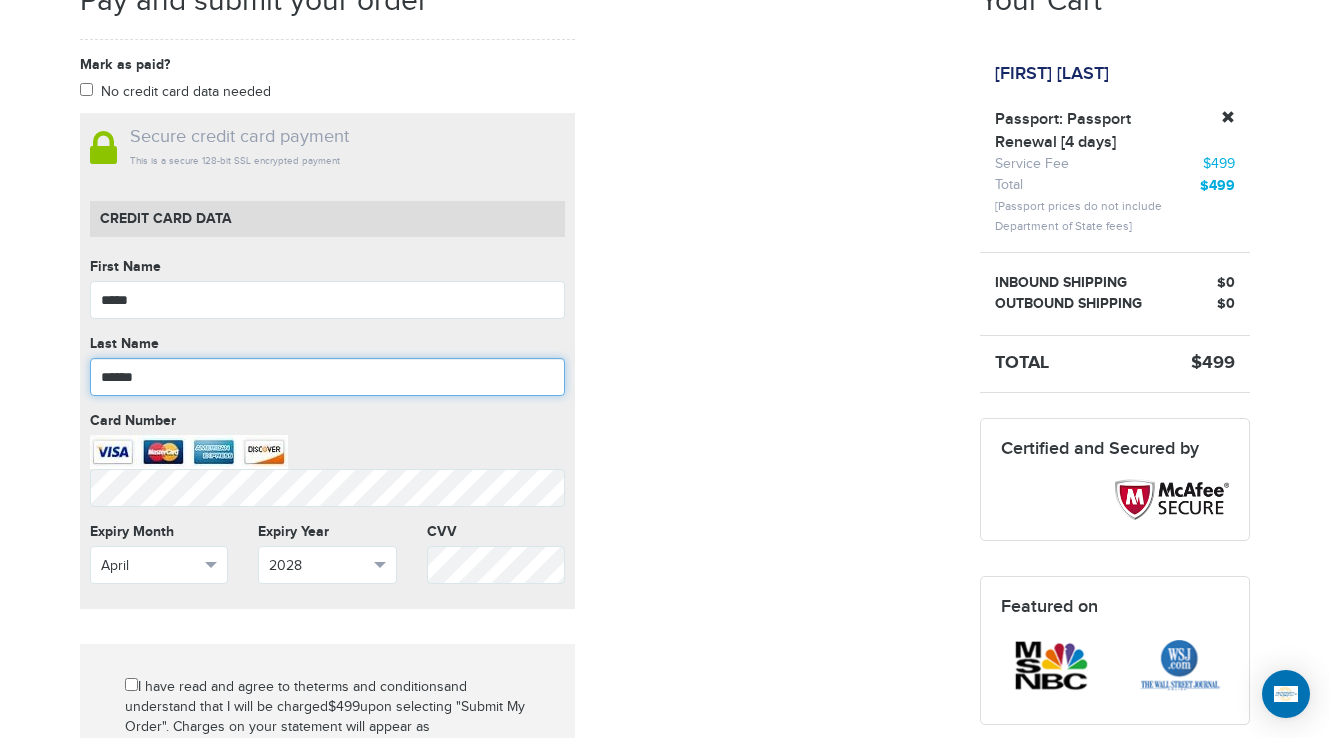 type on "******" 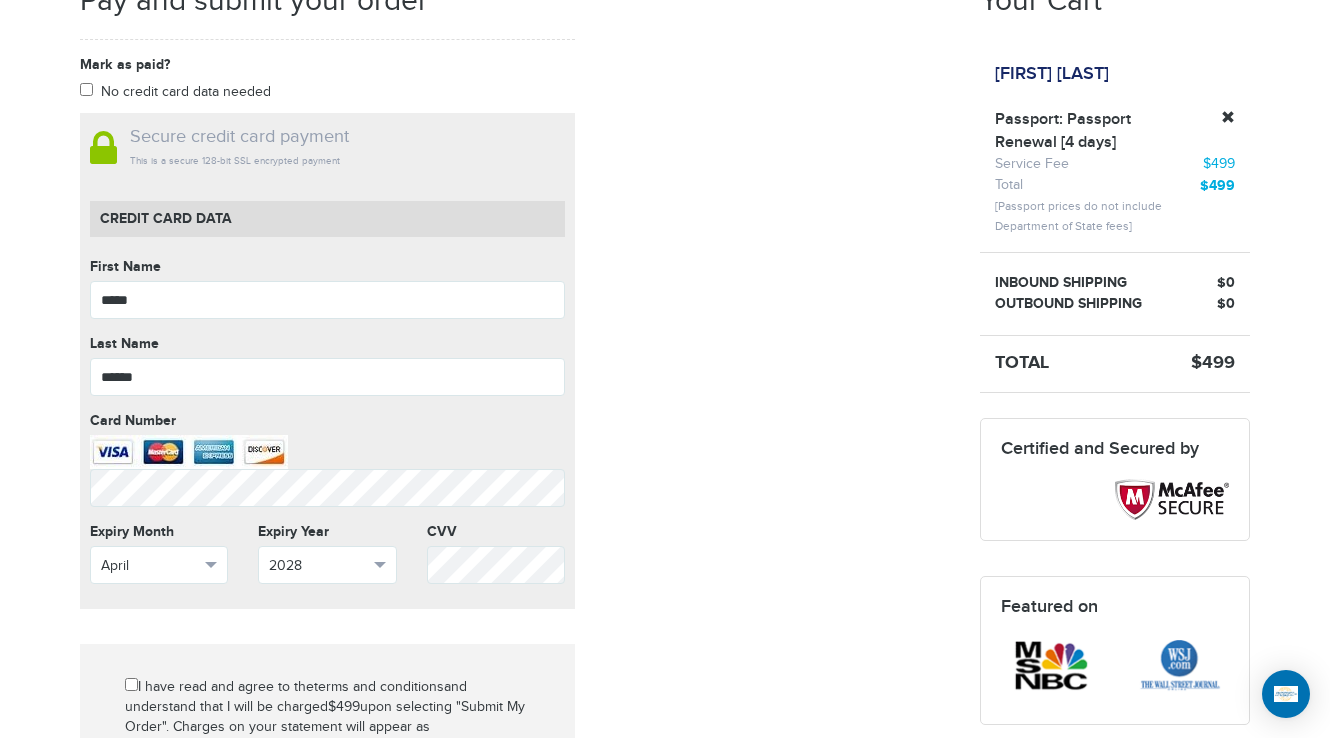 click on "Mark as paid?
No credit card data needed
Amount
*
Comment for manual payment
Secure credit card payment This is a secure 128-bit SSL encrypted payment
Credit Card data
First Name
*****
First Name cannot be empty
Last Name
******
Last Name cannot be empty
Card Number
Card Number cannot be empty
Expiry Month
April   Select Month January" at bounding box center (515, 505) 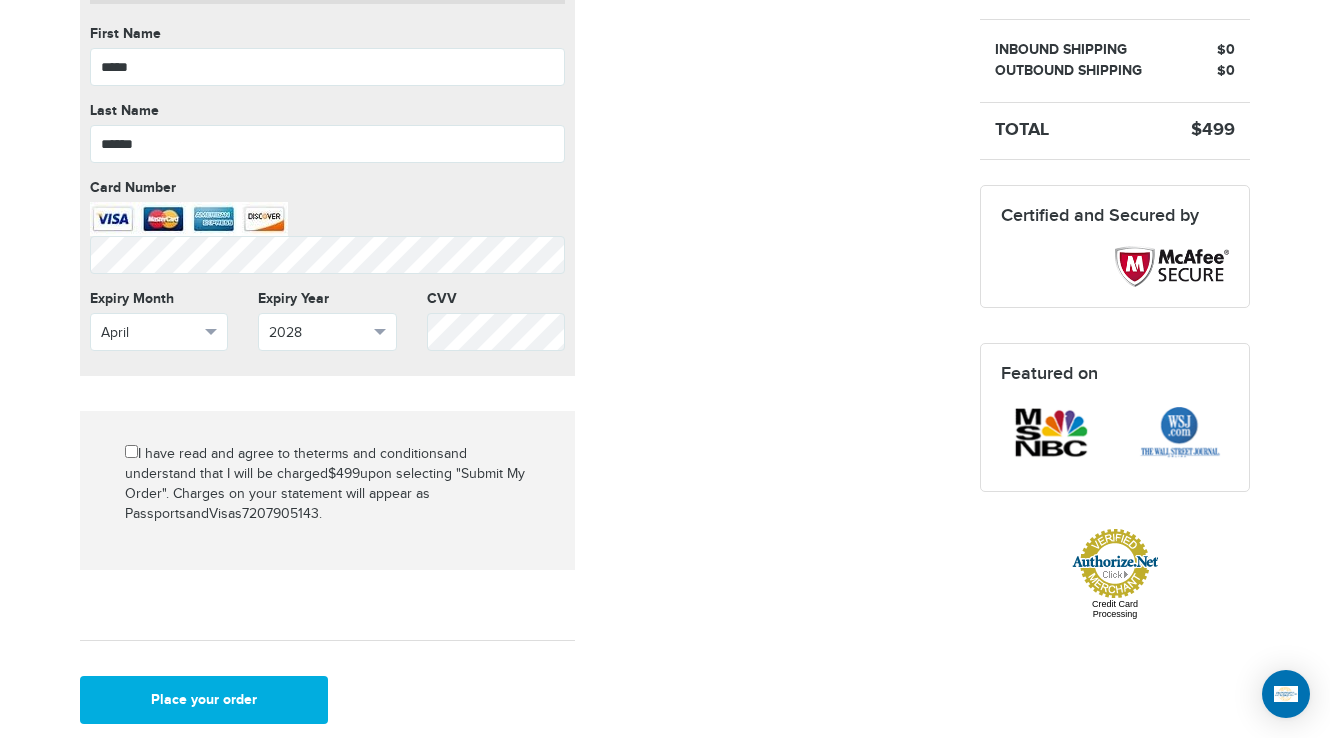 scroll, scrollTop: 700, scrollLeft: 0, axis: vertical 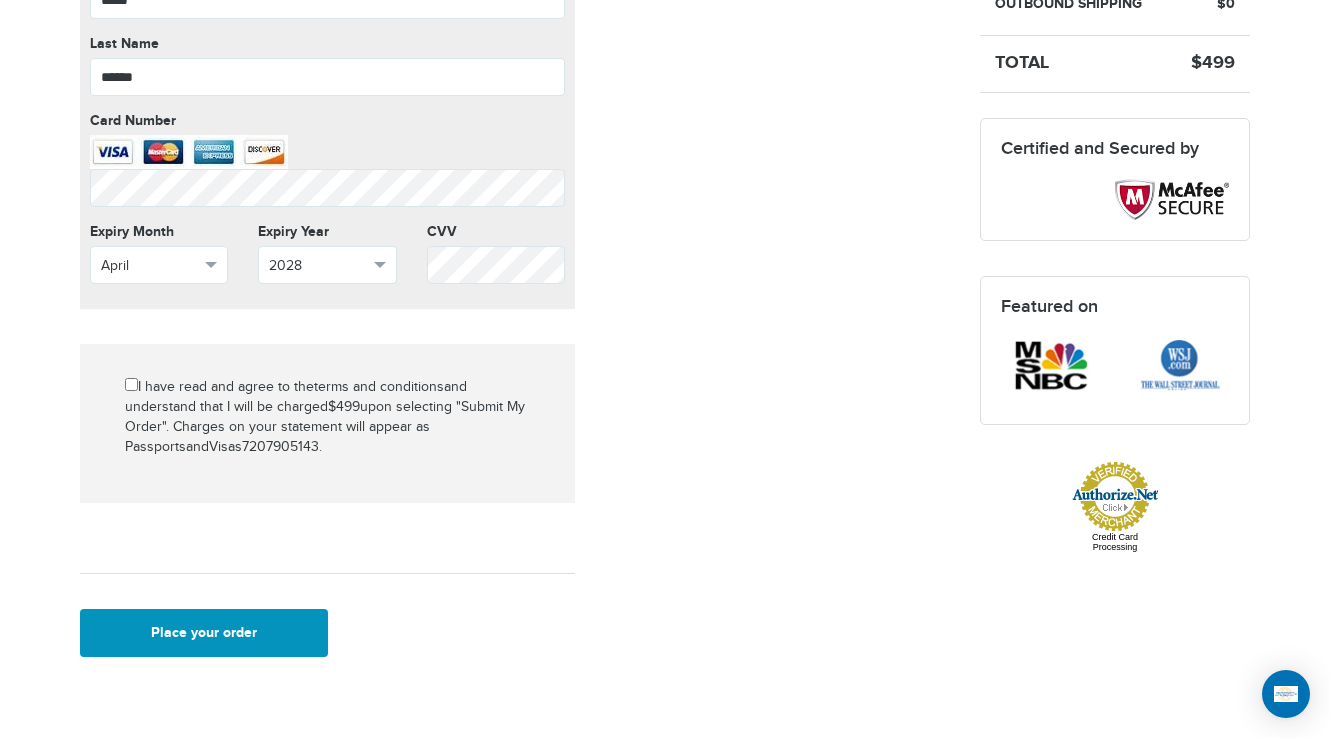 click on "Place your order" at bounding box center (204, 633) 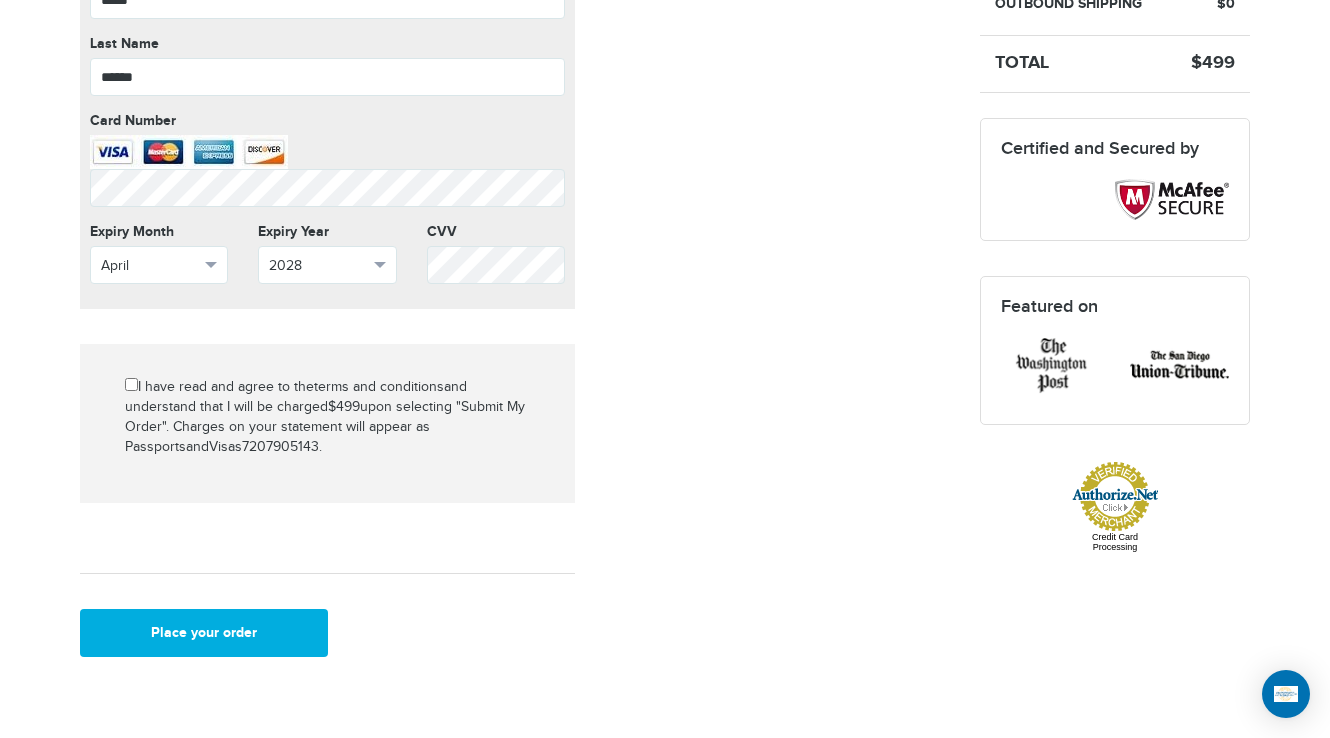 scroll, scrollTop: 200, scrollLeft: 0, axis: vertical 